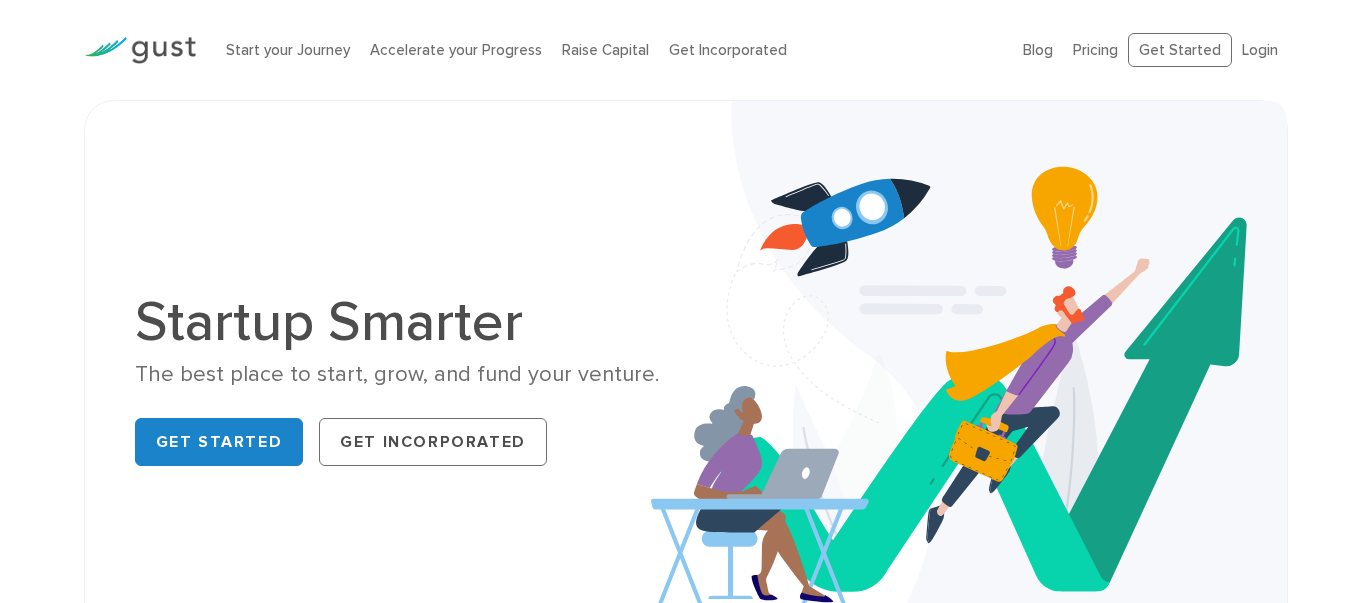 scroll, scrollTop: 0, scrollLeft: 0, axis: both 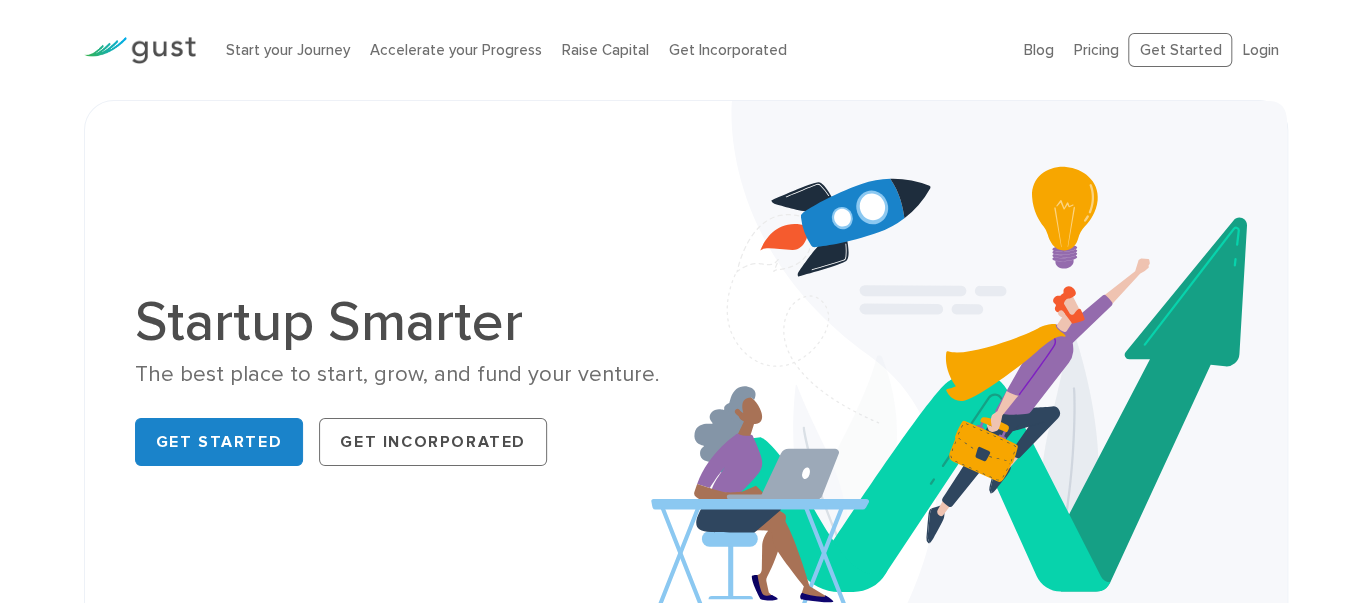 click on "Blog
FAQ
Pricing
Get Started
Login
Login" at bounding box center [1155, 50] 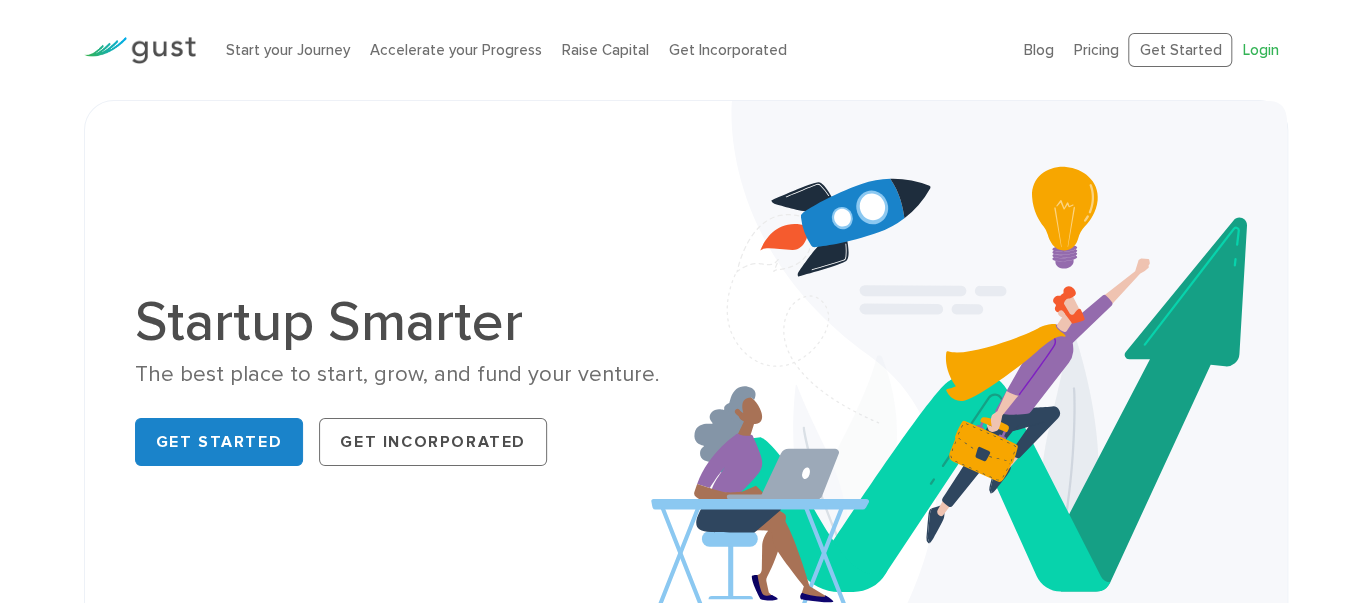 click on "Login" at bounding box center (1260, 50) 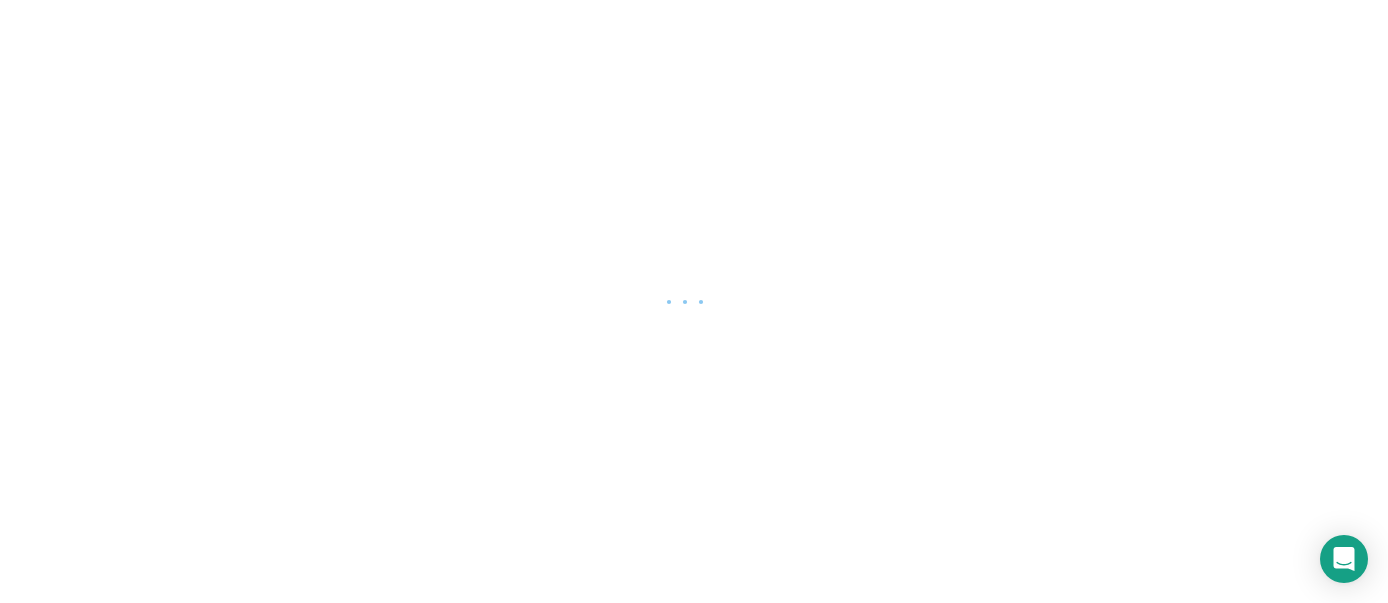 scroll, scrollTop: 0, scrollLeft: 0, axis: both 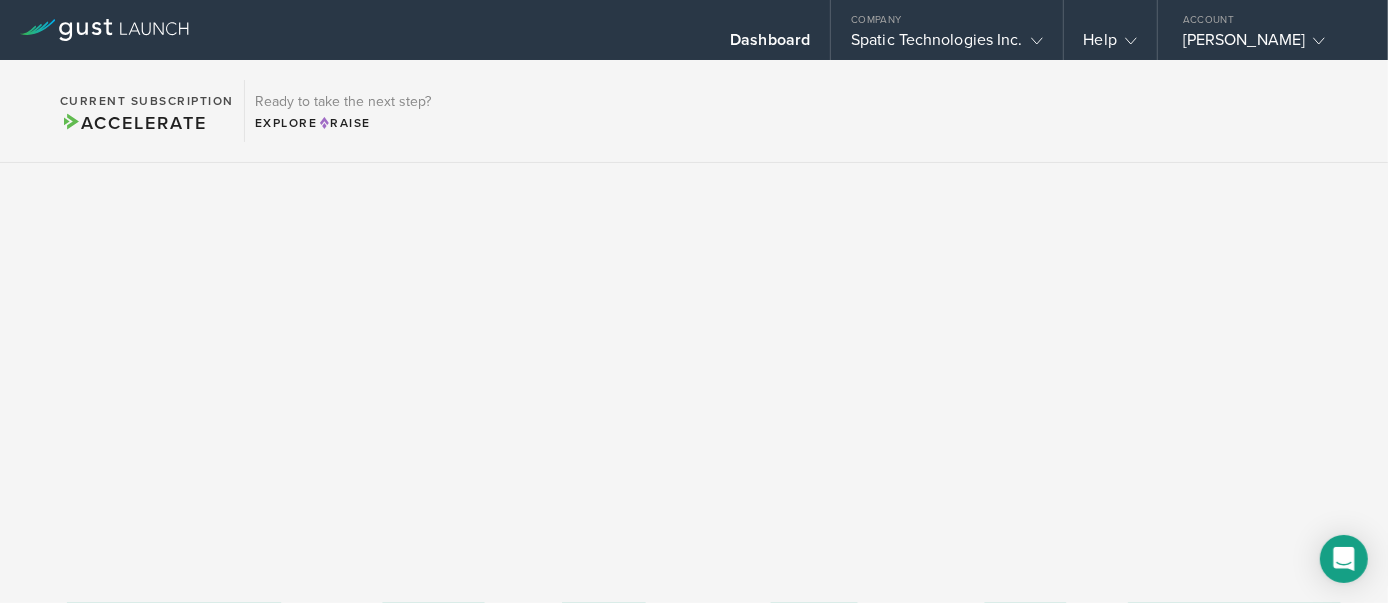 drag, startPoint x: 1362, startPoint y: 161, endPoint x: 809, endPoint y: 156, distance: 553.0226 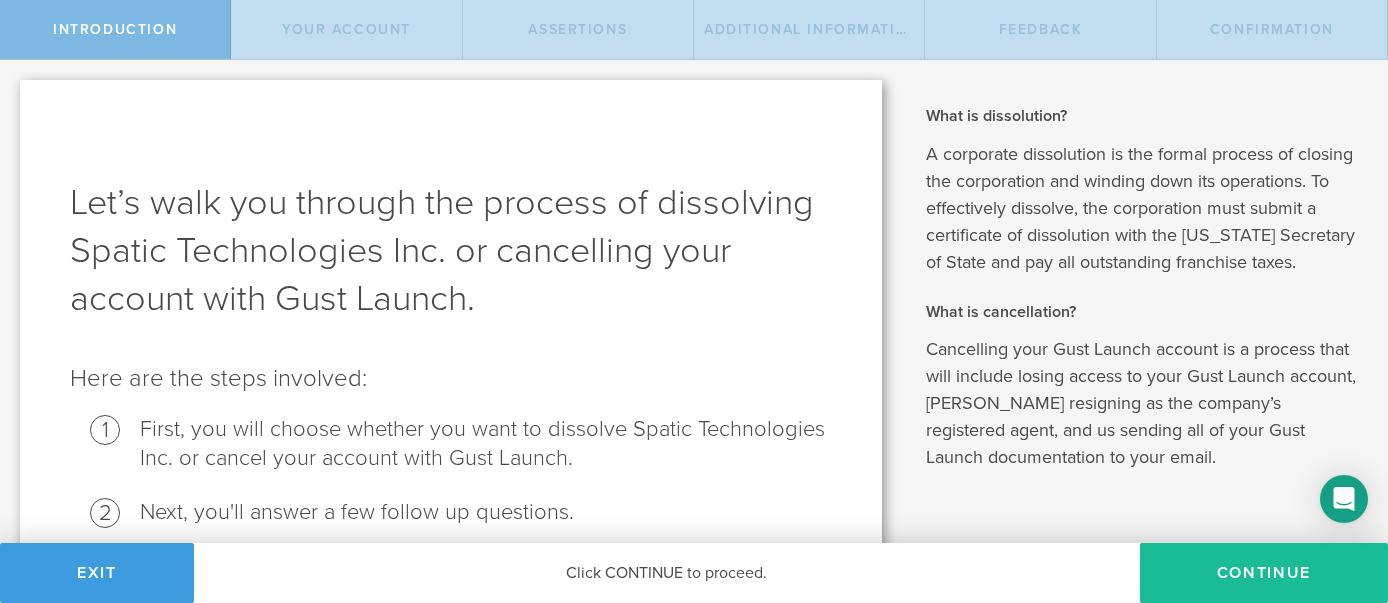 scroll, scrollTop: 0, scrollLeft: 0, axis: both 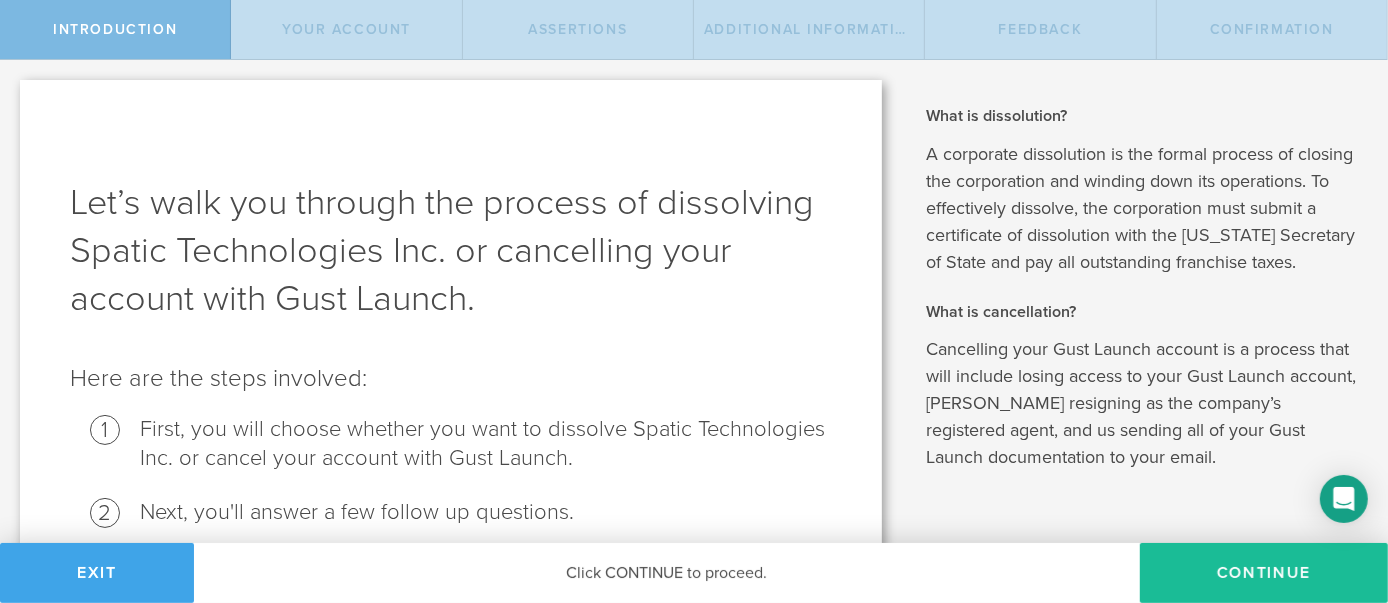 click on "Exit" at bounding box center (97, 573) 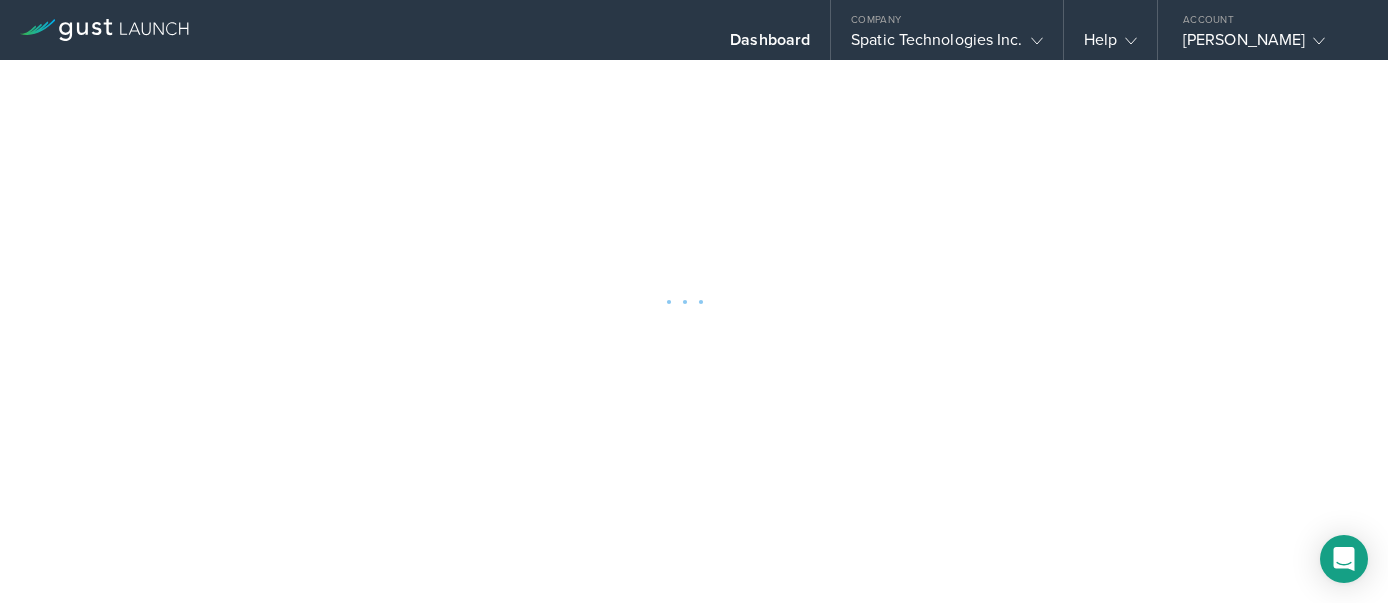 scroll, scrollTop: 0, scrollLeft: 0, axis: both 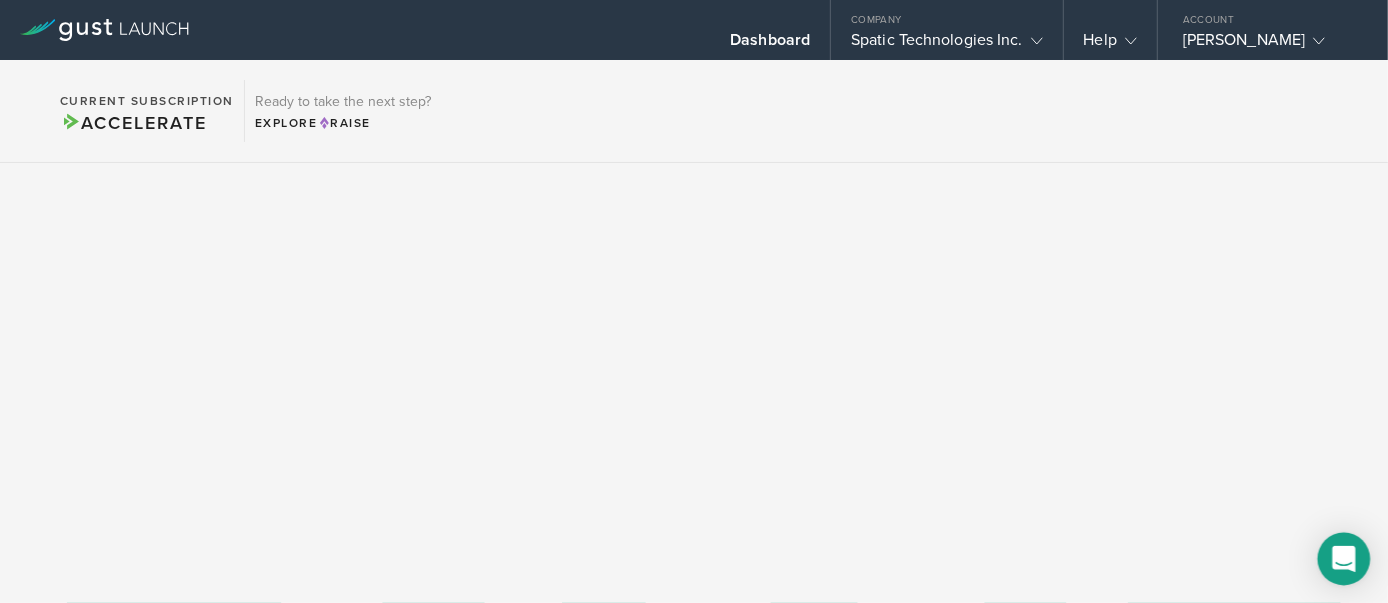 click at bounding box center (1344, 559) 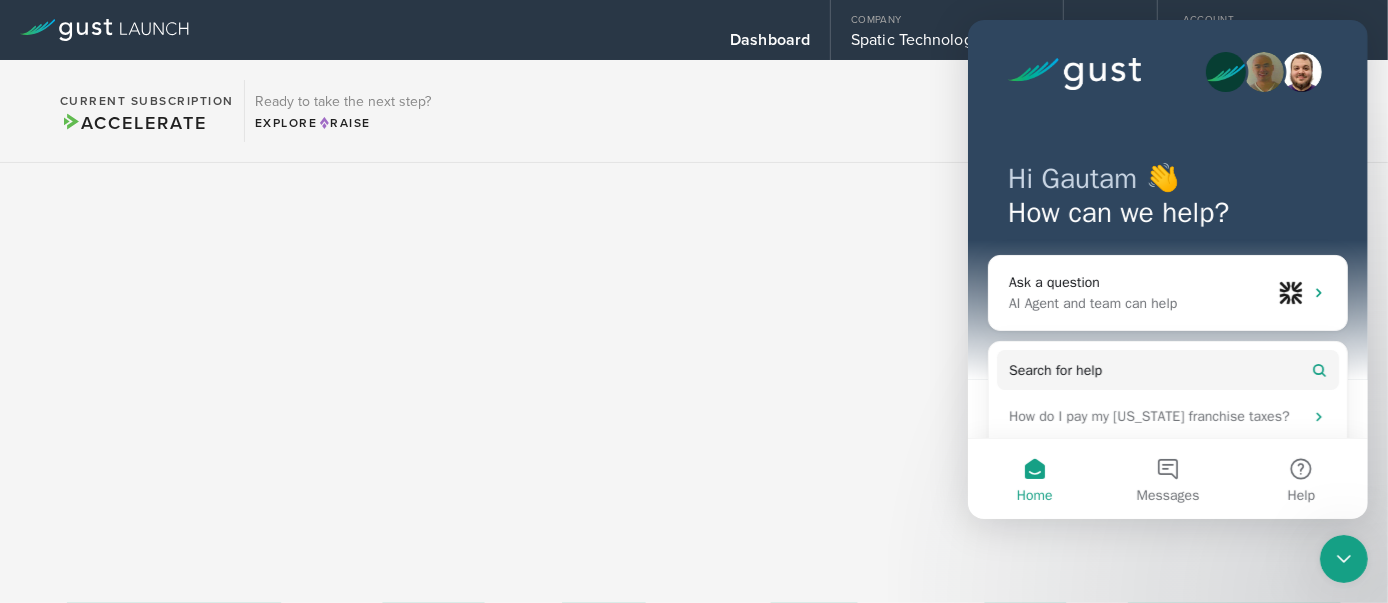 scroll, scrollTop: 0, scrollLeft: 0, axis: both 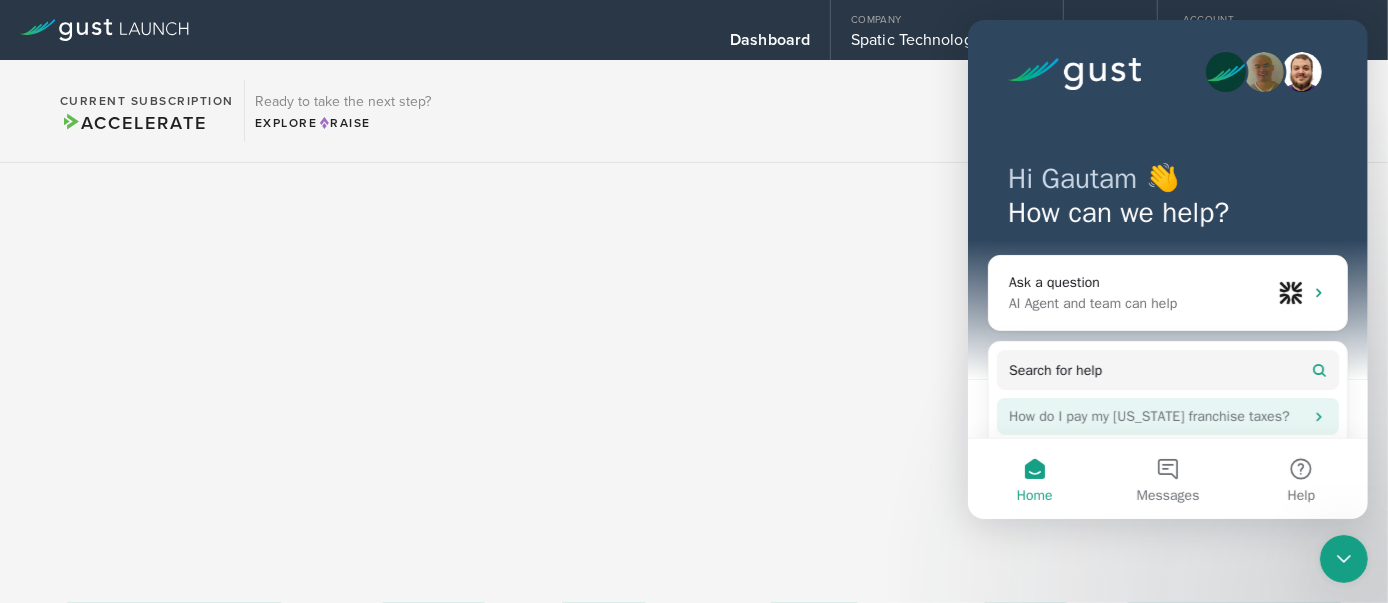 click on "How do I pay my Delaware franchise taxes?" at bounding box center [1167, 416] 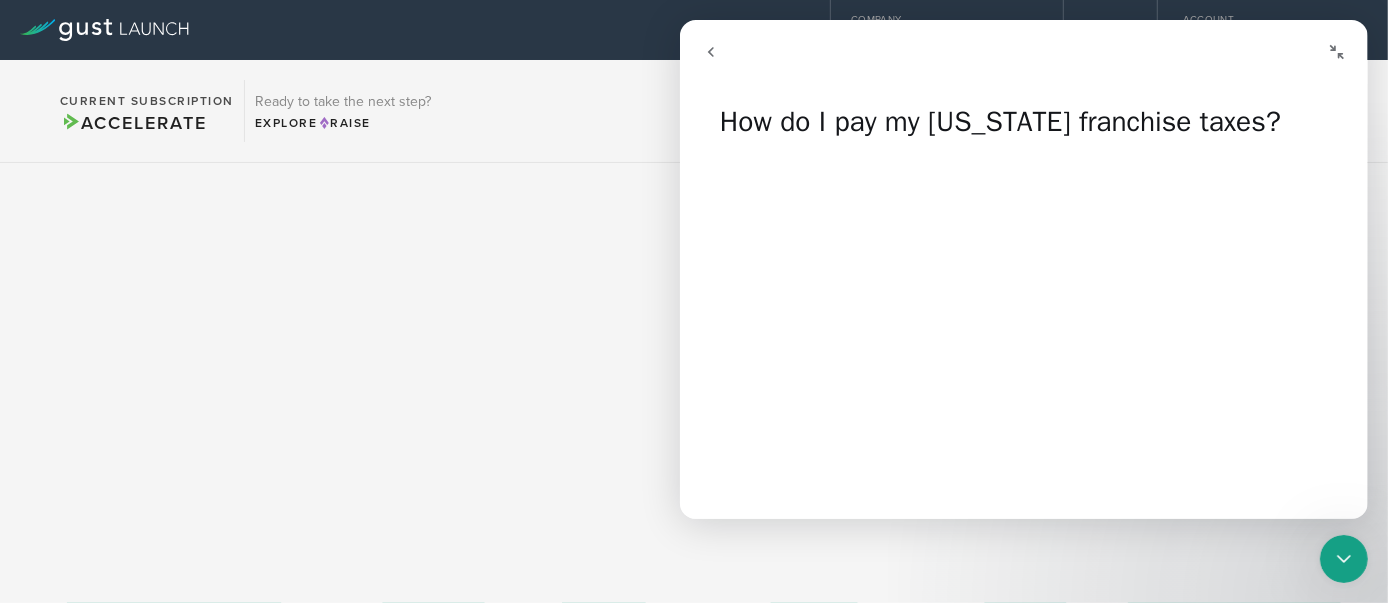 click at bounding box center (710, 52) 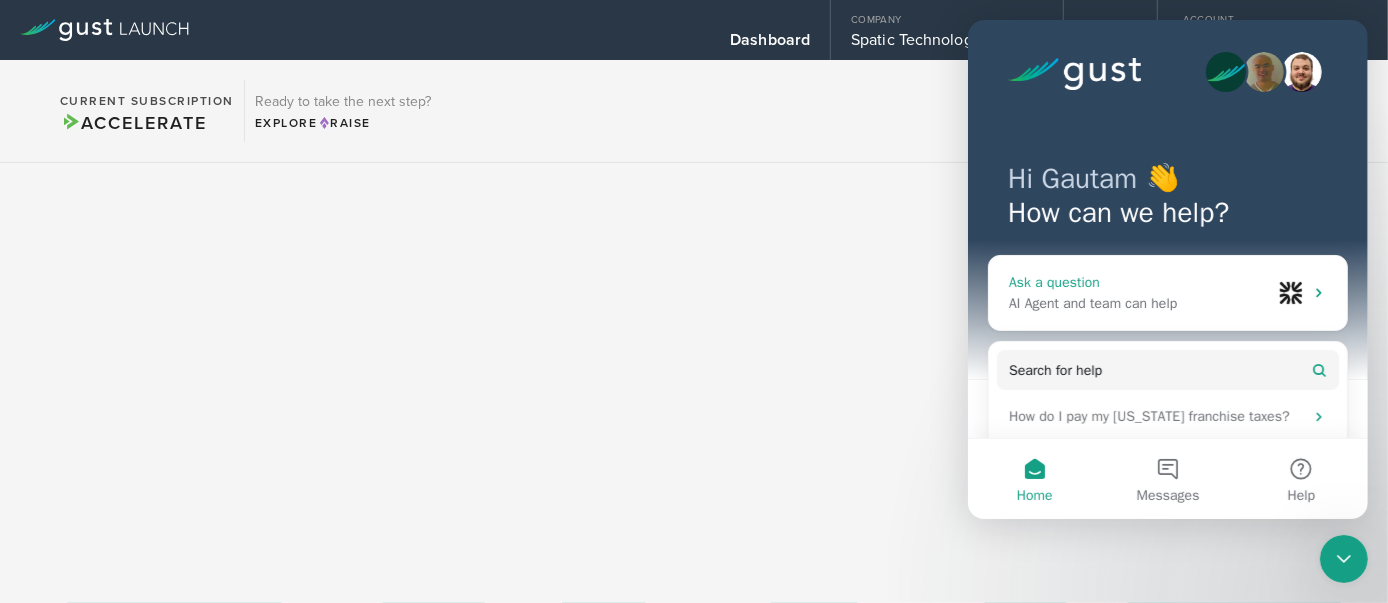 click on "AI Agent and team can help" at bounding box center [1139, 303] 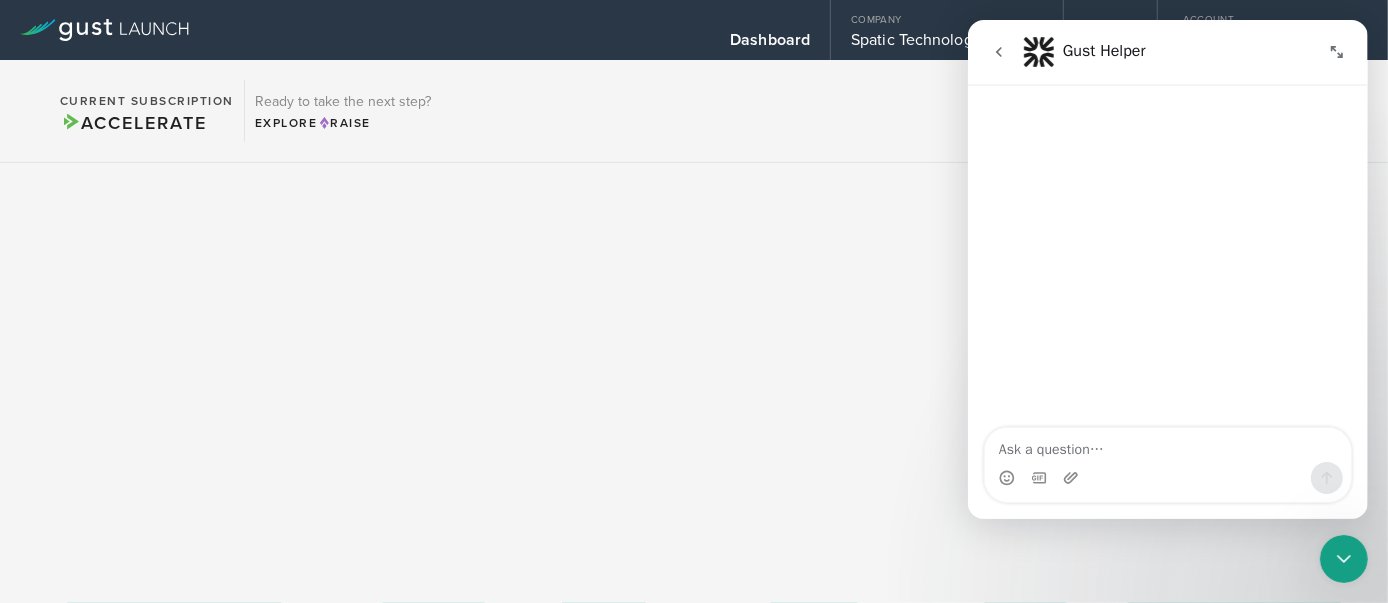 click at bounding box center (1167, 445) 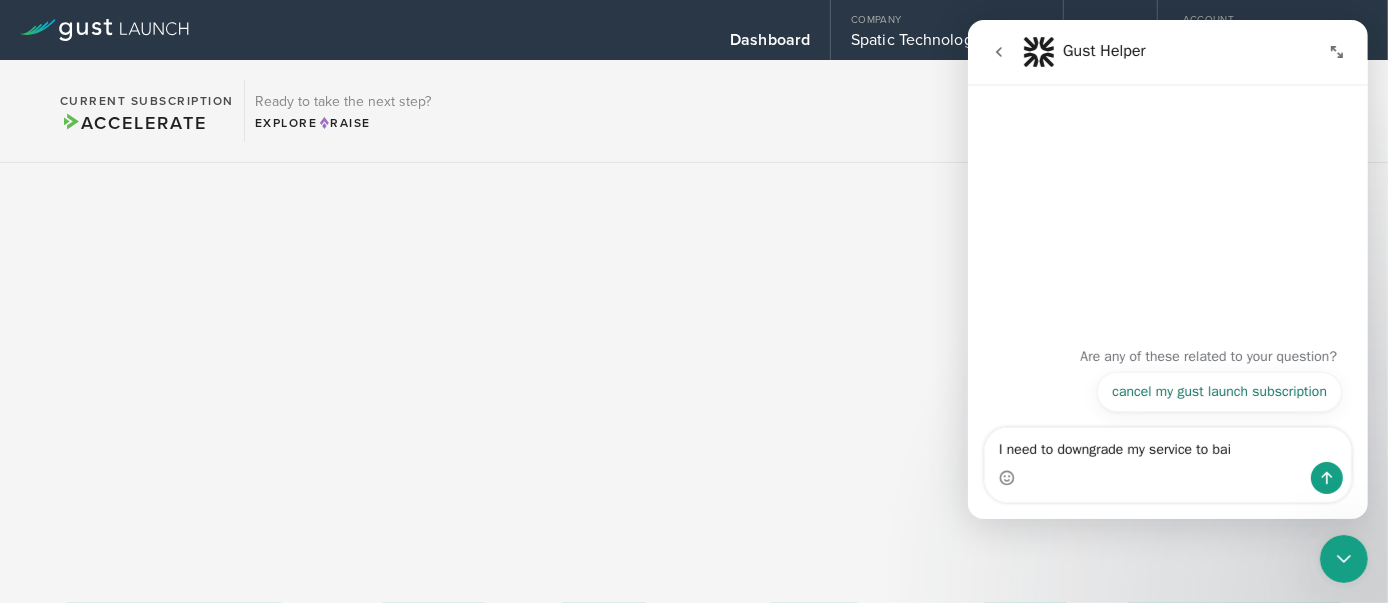 type on "I need to downgrade my service to bais" 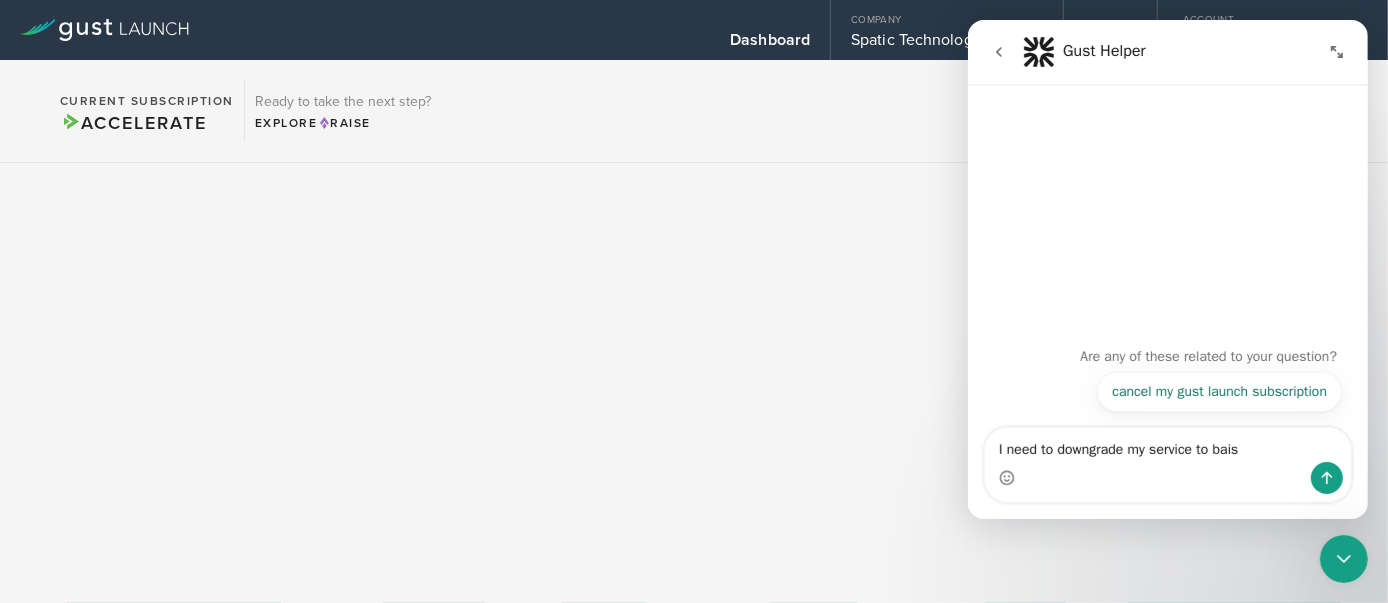 type 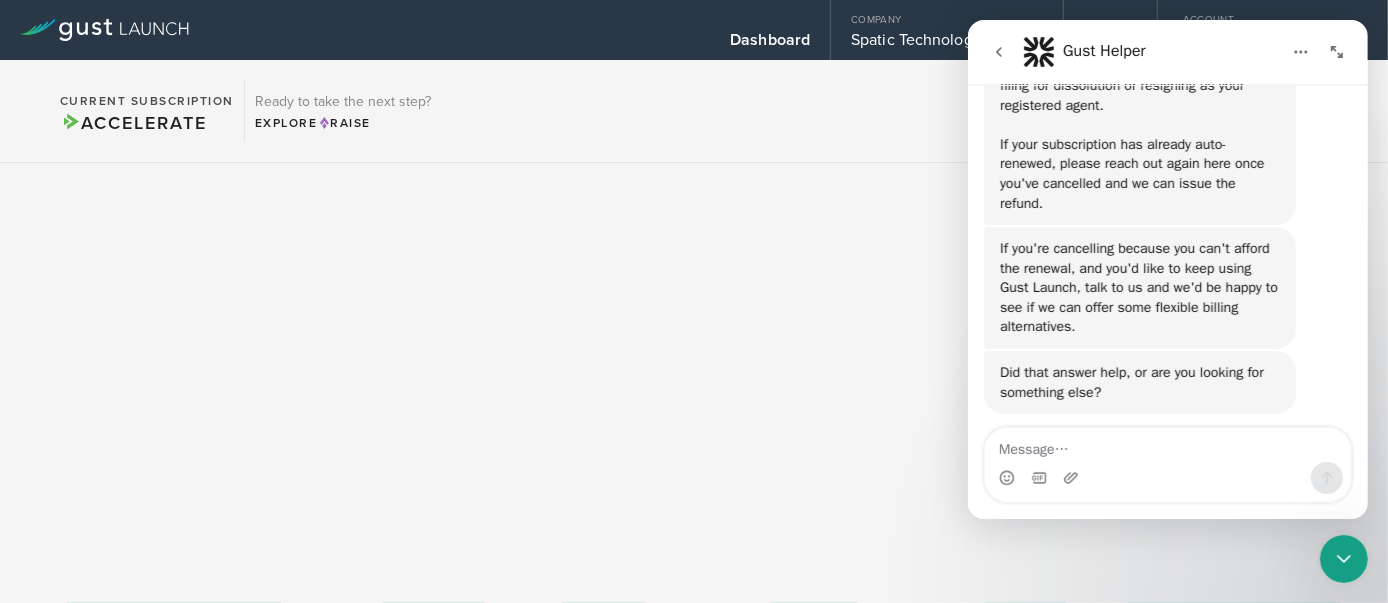 scroll, scrollTop: 471, scrollLeft: 0, axis: vertical 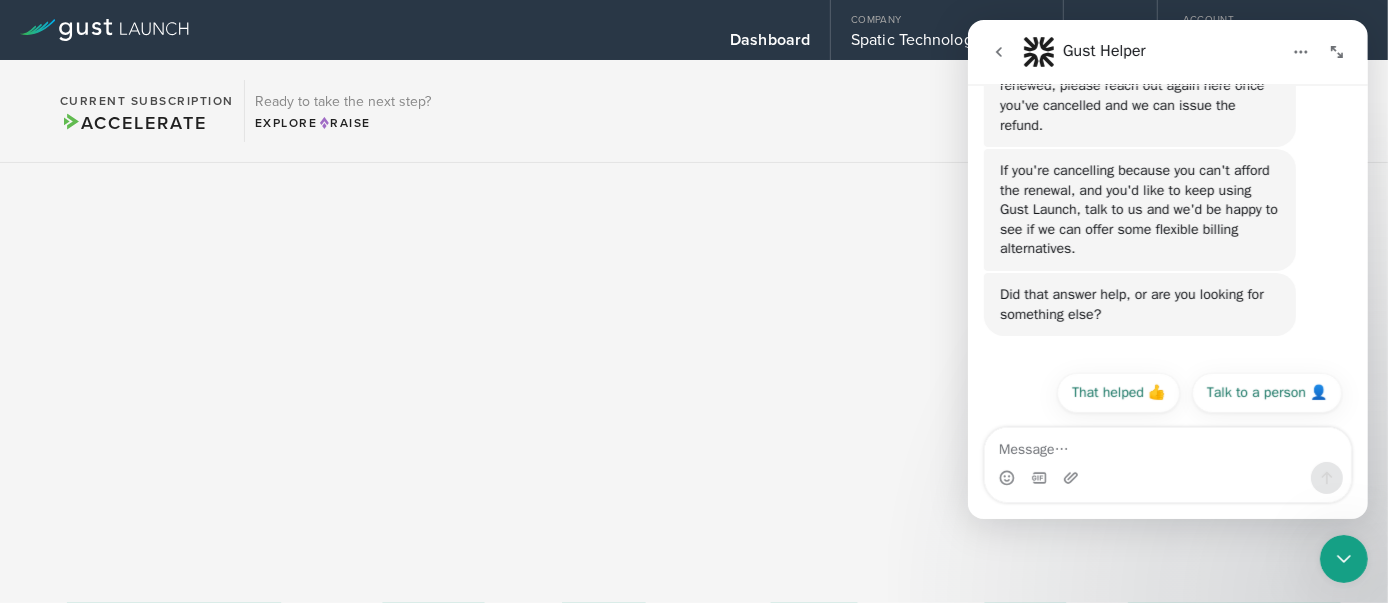 click on "If you're cancelling because you can't afford the renewal, and you'd like to keep using Gust Launch, talk to us and we'd be happy to see if we can offer some flexible billing alternatives.  Gust Helper    •   Just now" at bounding box center [1139, 210] 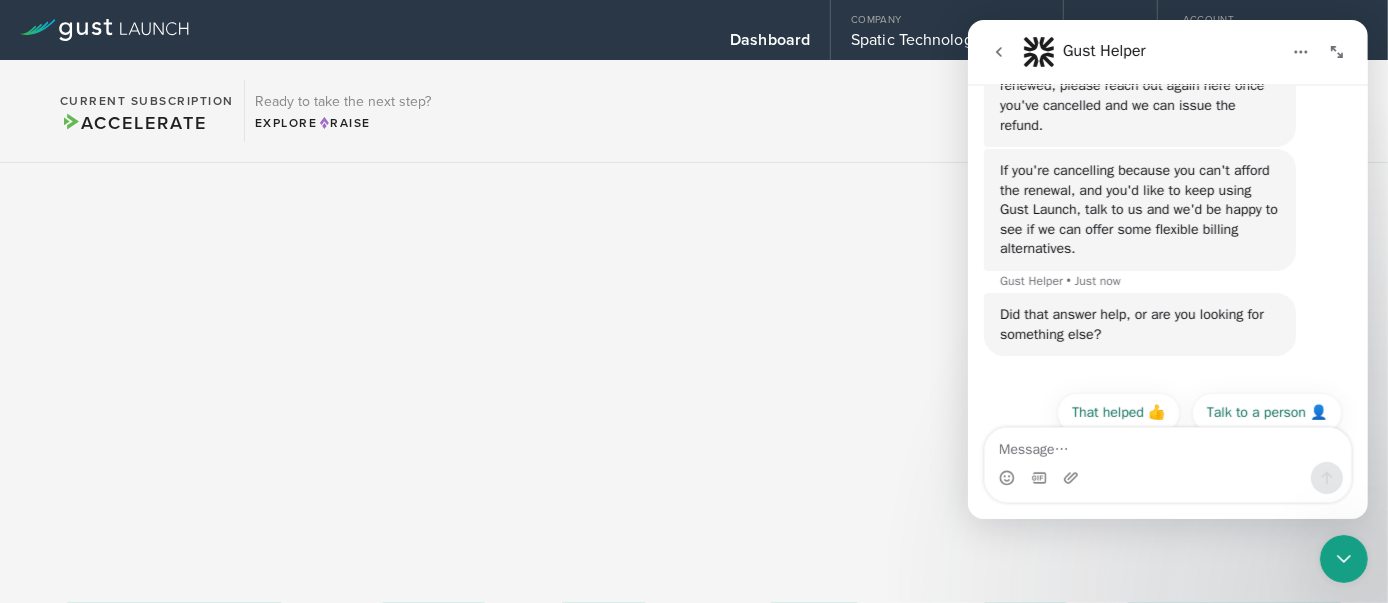scroll, scrollTop: 490, scrollLeft: 0, axis: vertical 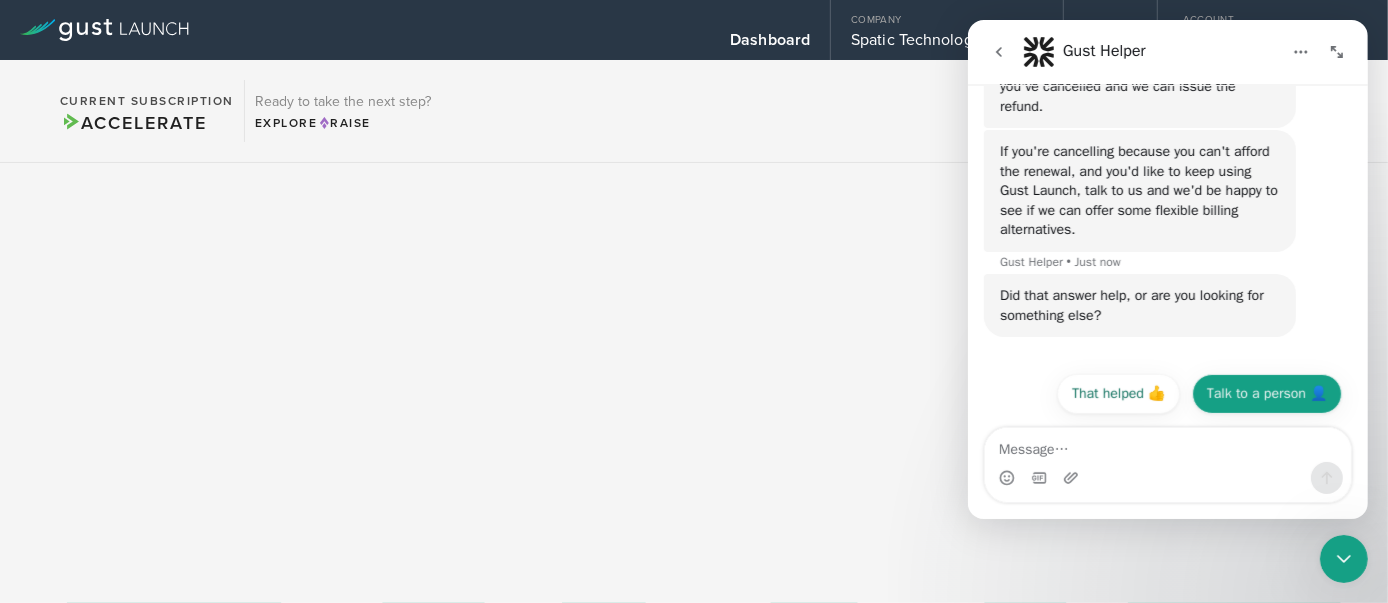click on "Talk to a person 👤" at bounding box center (1266, 394) 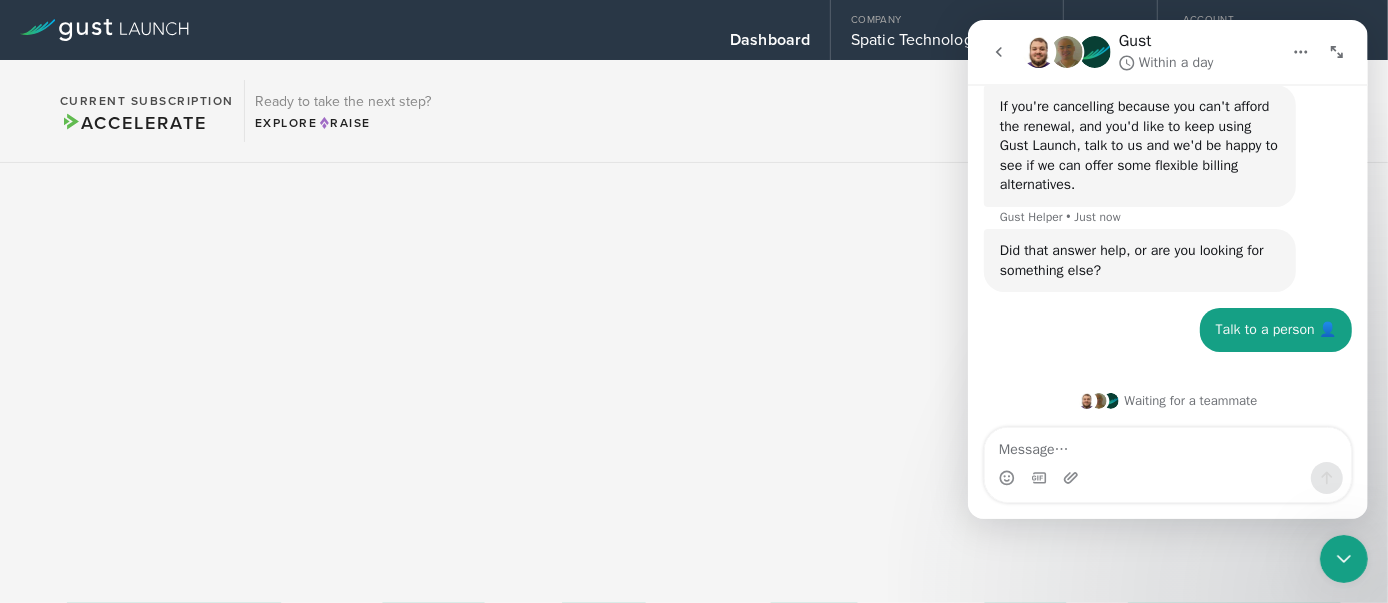 scroll, scrollTop: 581, scrollLeft: 0, axis: vertical 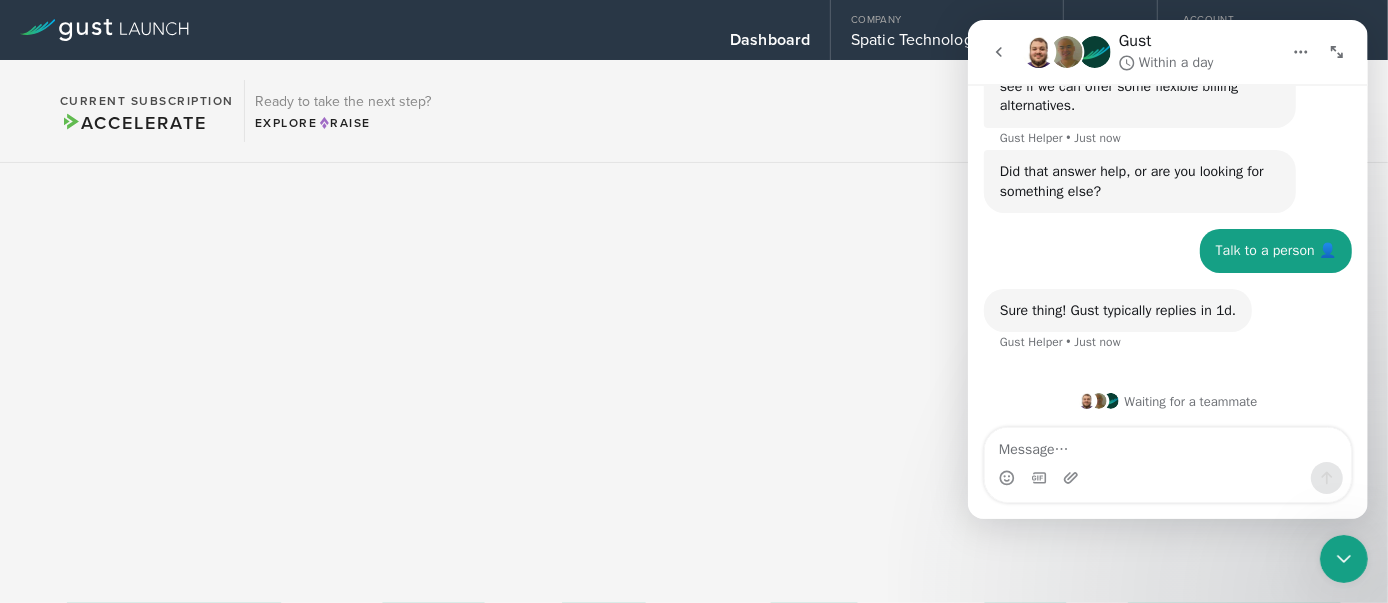 click on "Current Subscription Accelerate Ready to take the next step? Explore  Raise" at bounding box center [694, 111] 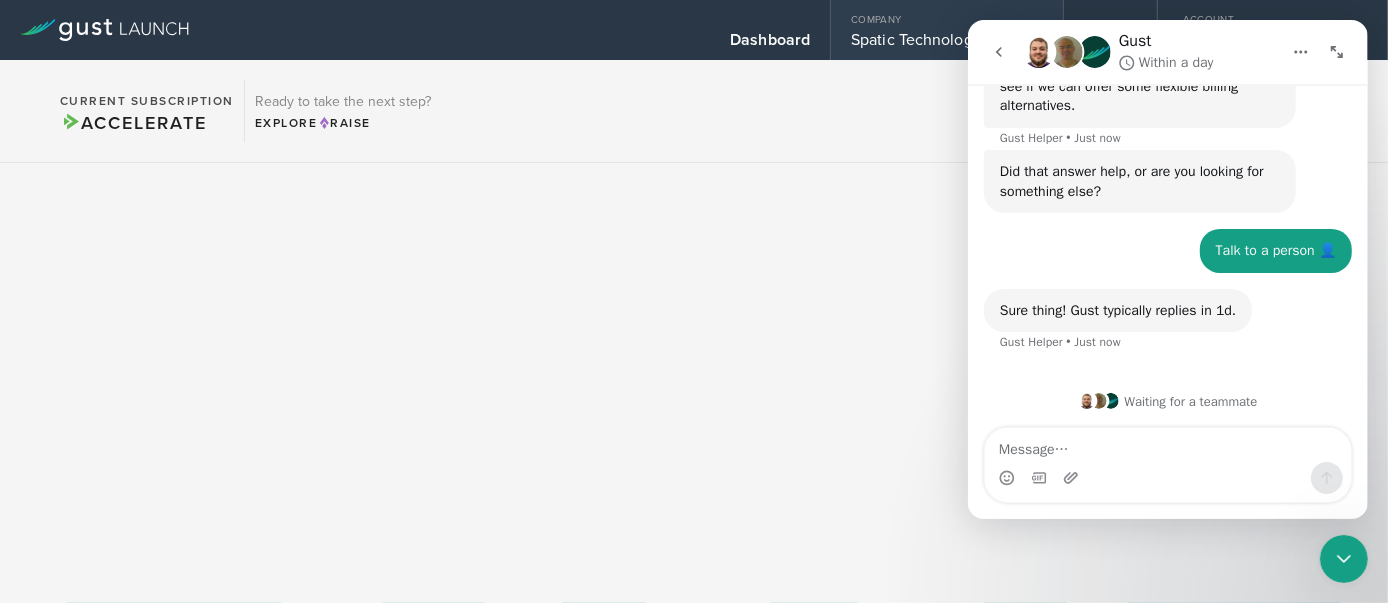 click on "Spatic Technologies Inc." at bounding box center [946, 45] 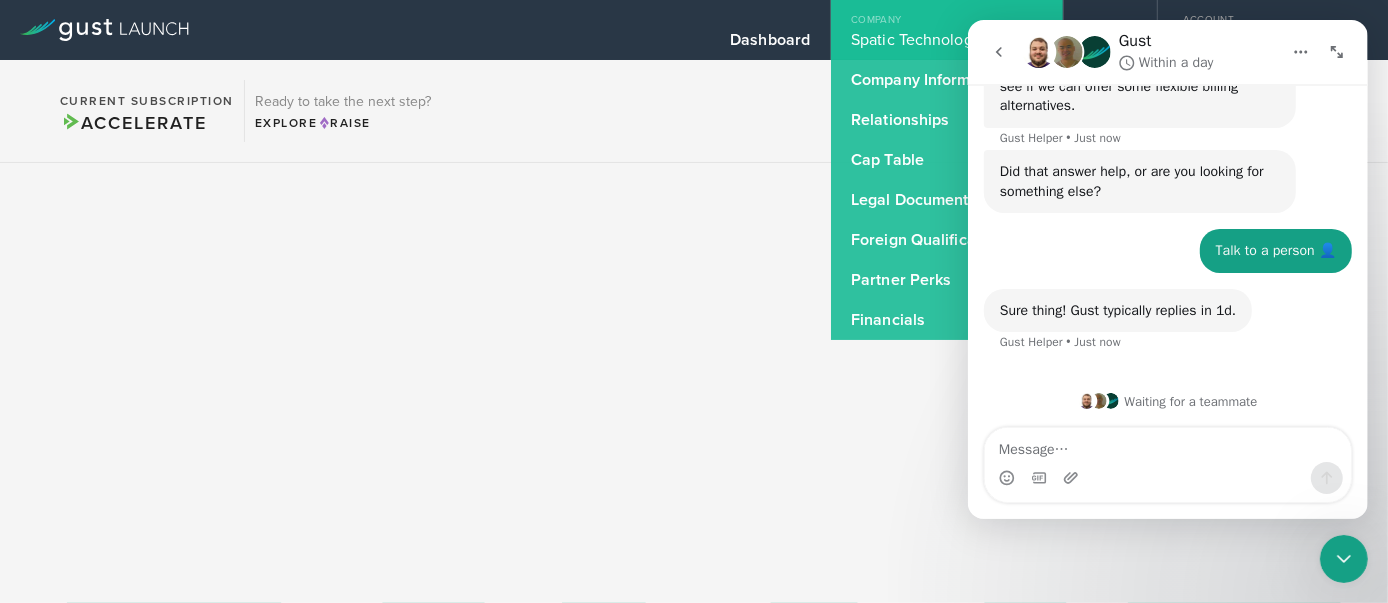 click on "Spatic Technologies Inc." at bounding box center [946, 45] 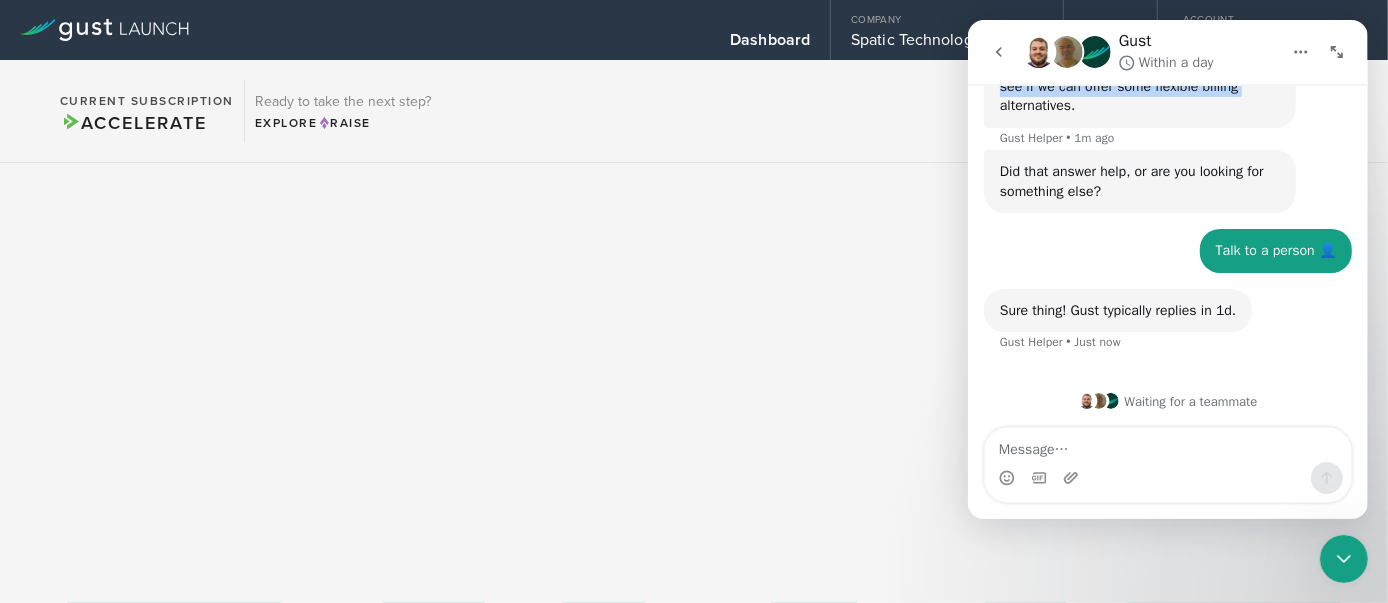 drag, startPoint x: 1272, startPoint y: 33, endPoint x: 968, endPoint y: 96, distance: 310.45935 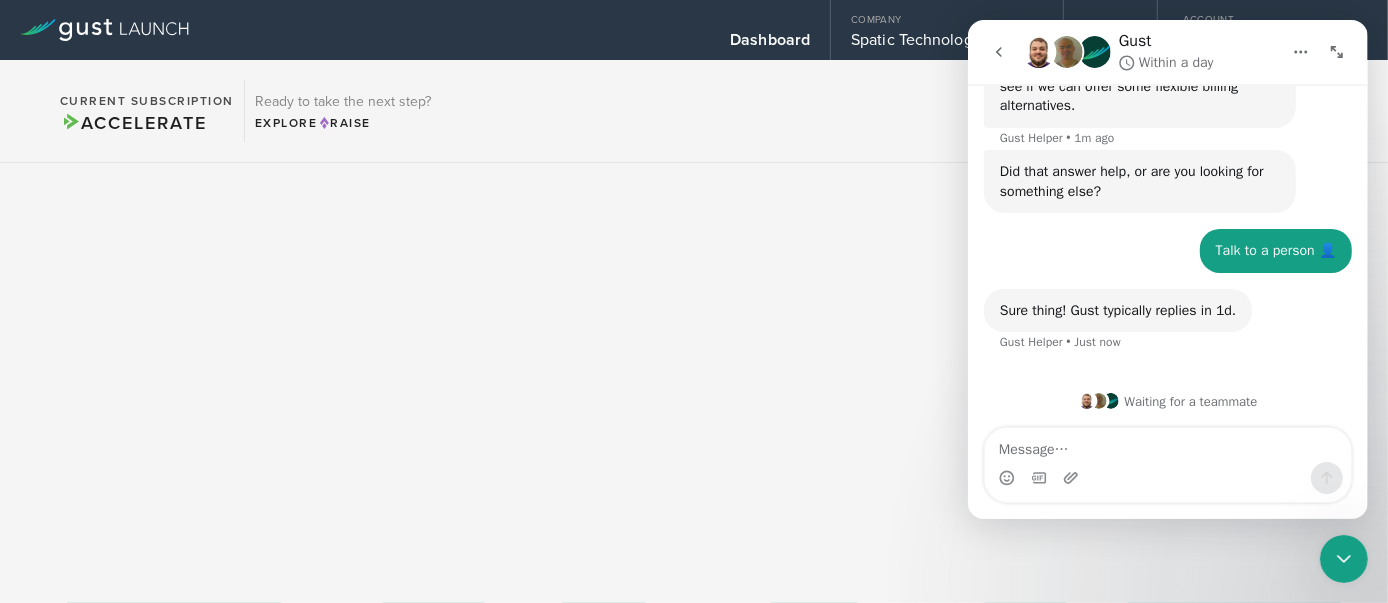 drag, startPoint x: 1261, startPoint y: 33, endPoint x: 1275, endPoint y: 36, distance: 14.3178215 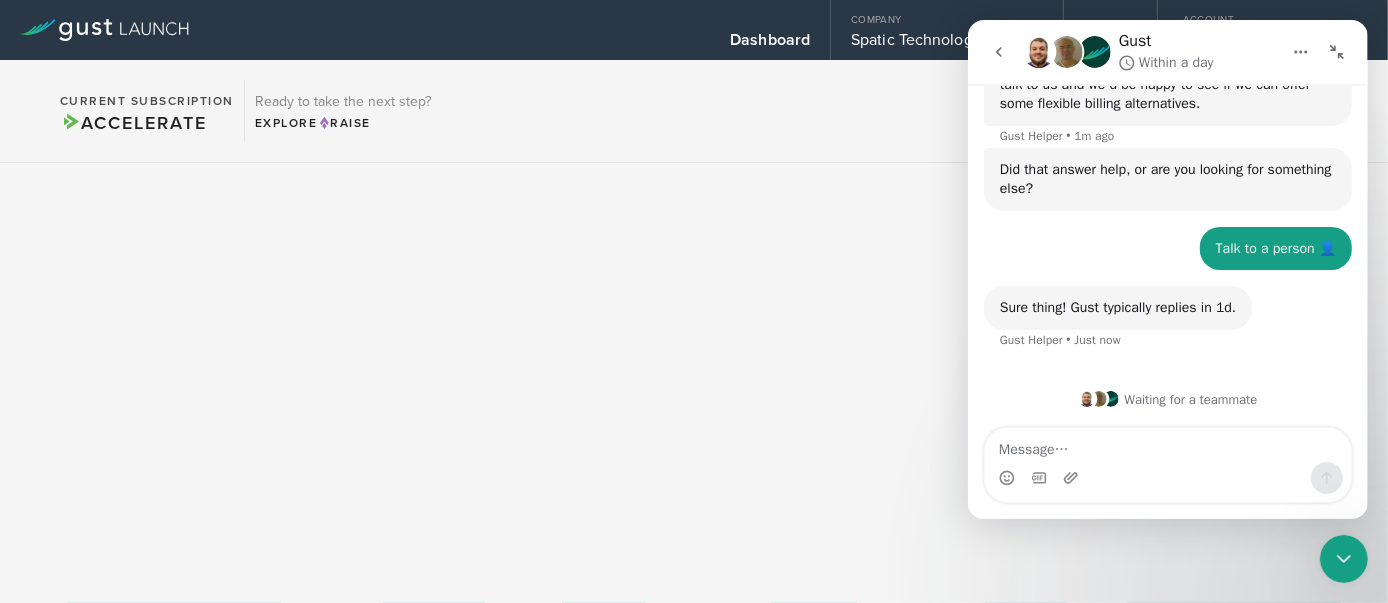 scroll, scrollTop: 384, scrollLeft: 0, axis: vertical 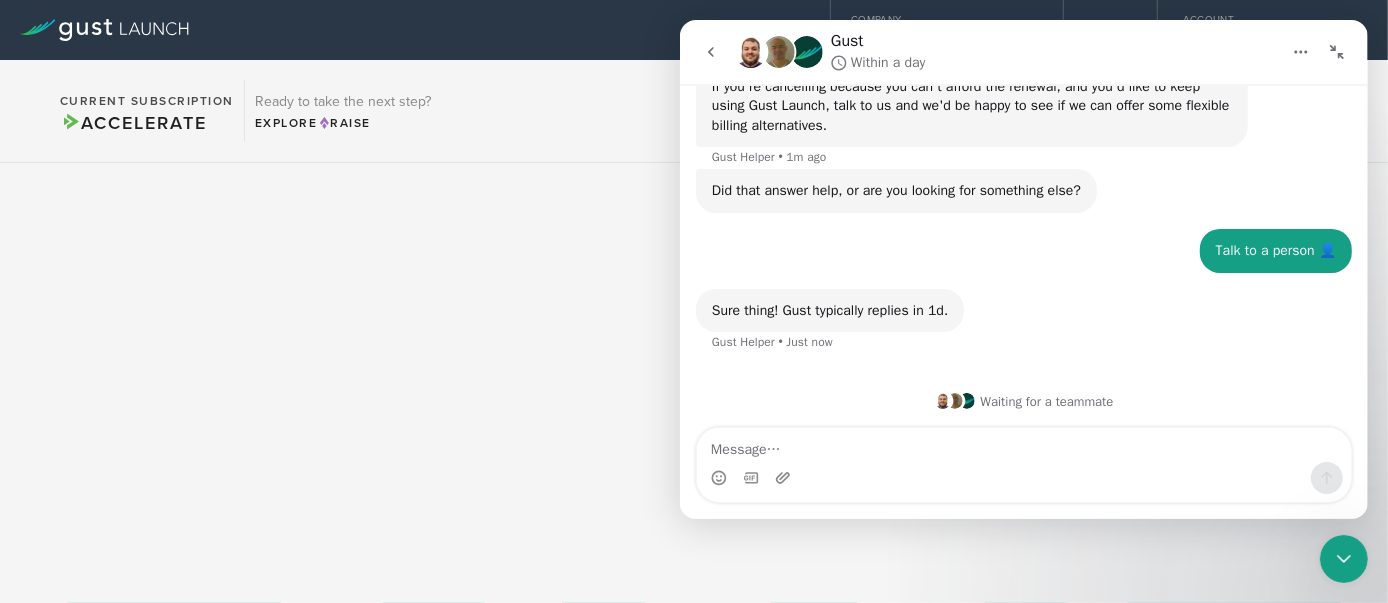 click 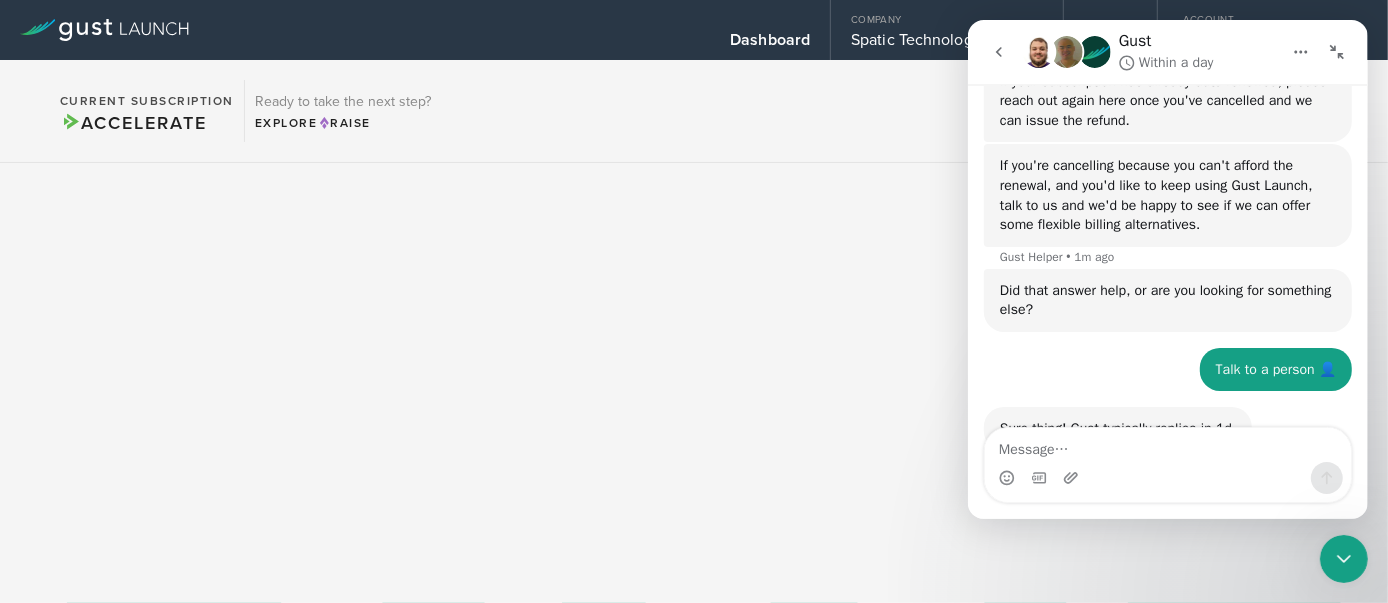scroll, scrollTop: 581, scrollLeft: 0, axis: vertical 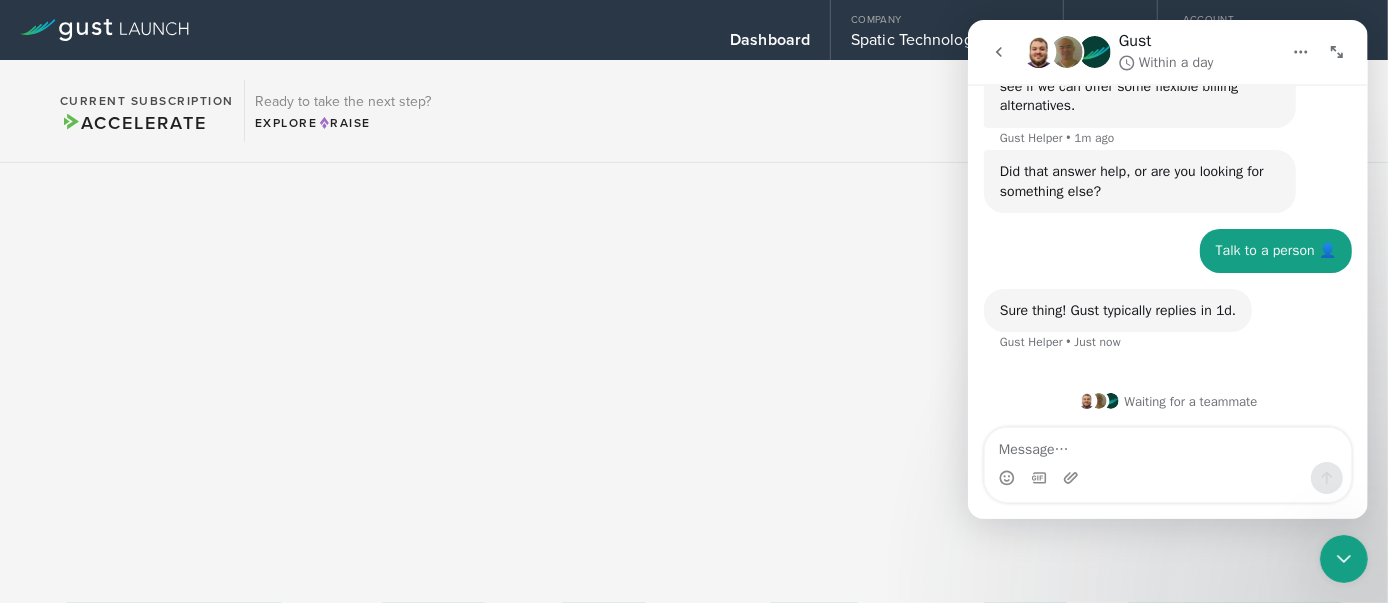 click at bounding box center [1343, 558] 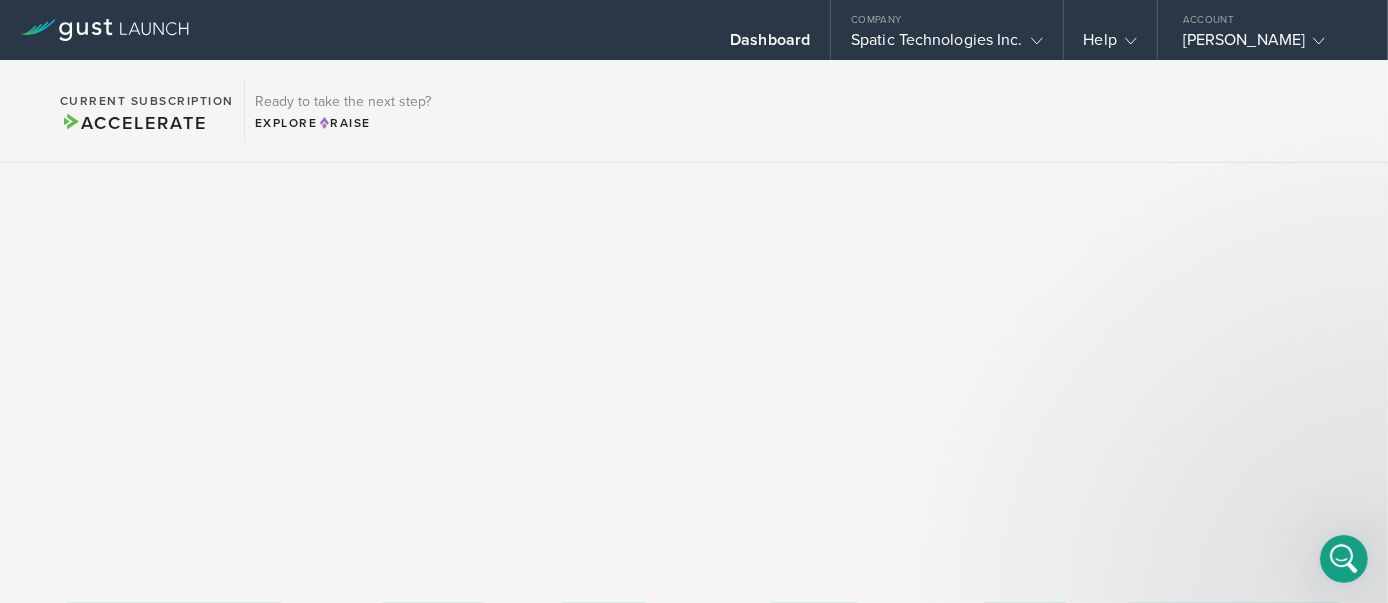scroll, scrollTop: 0, scrollLeft: 0, axis: both 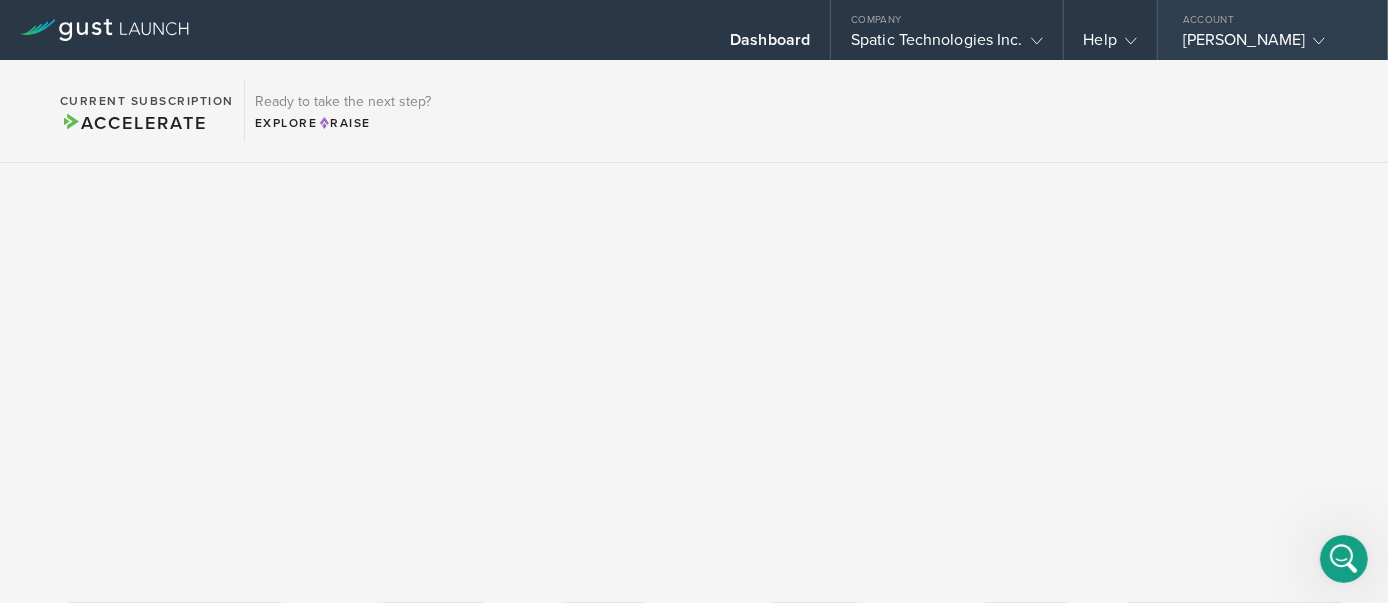 click on "Gautam Dalvi" at bounding box center (1268, 45) 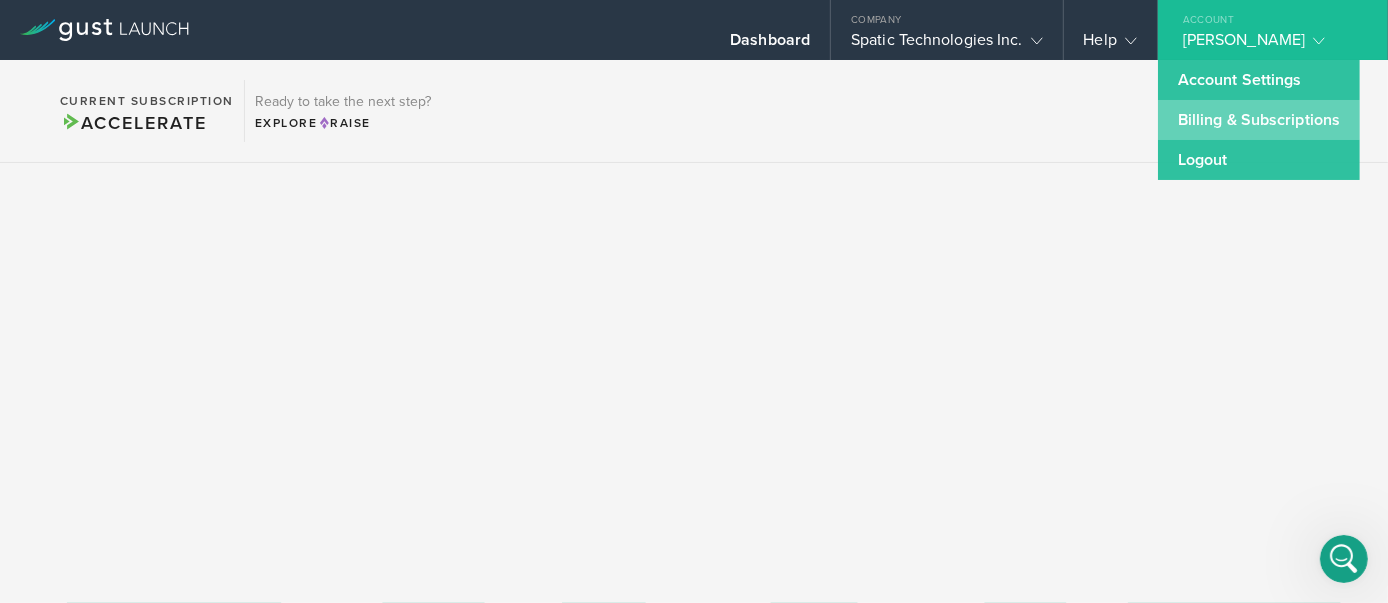 click on "Billing & Subscriptions" at bounding box center (1259, 120) 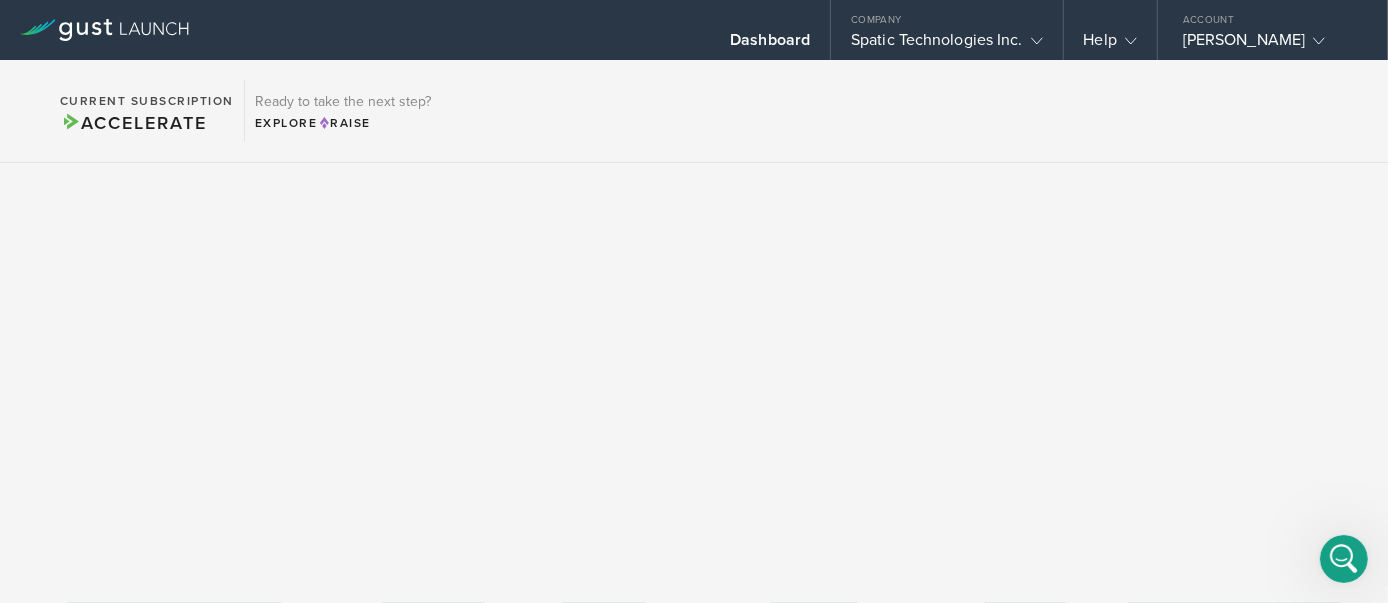 click 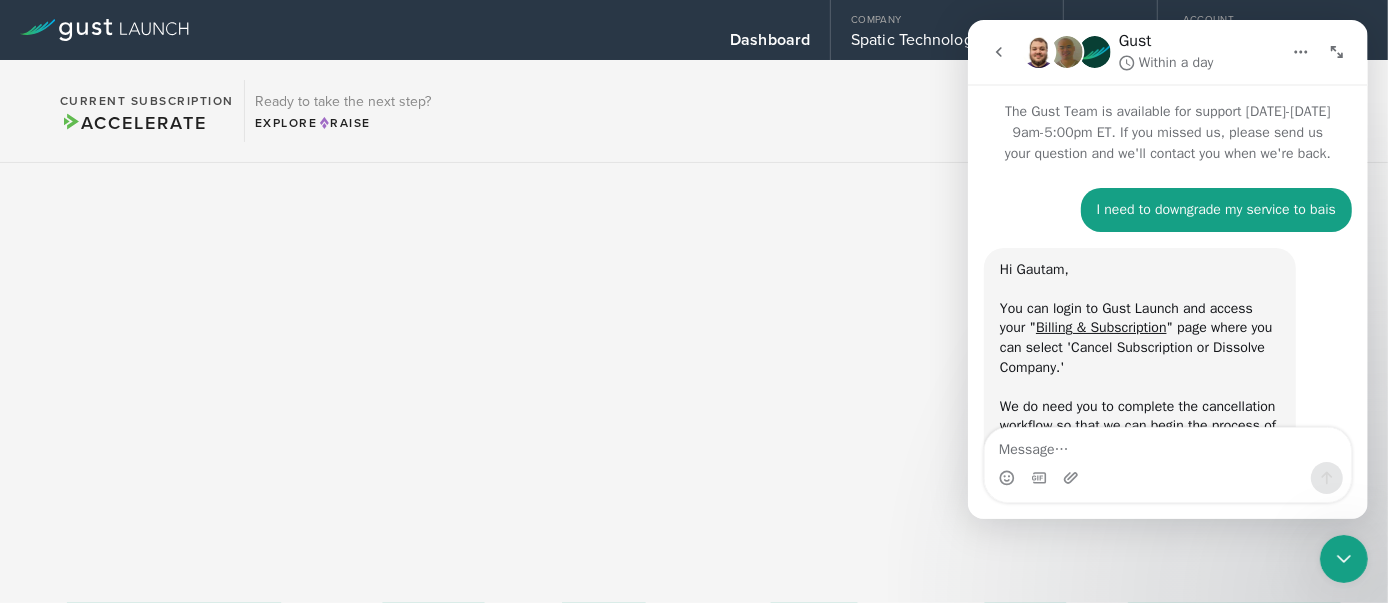 scroll, scrollTop: 562, scrollLeft: 0, axis: vertical 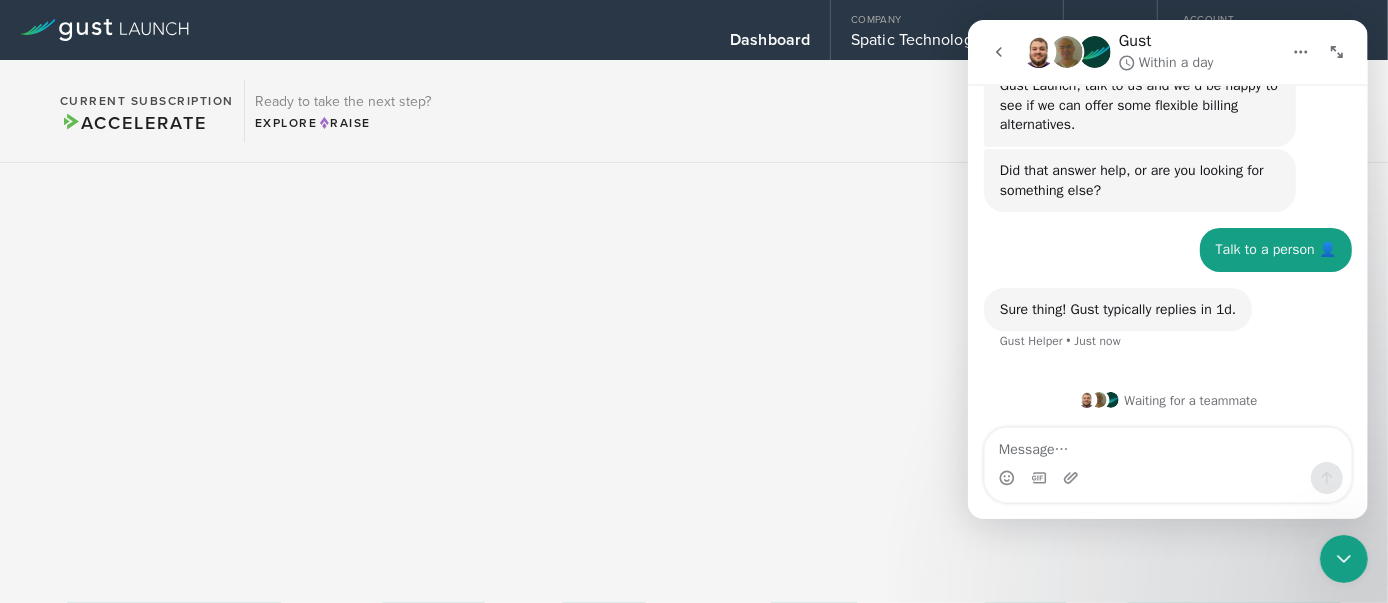 click 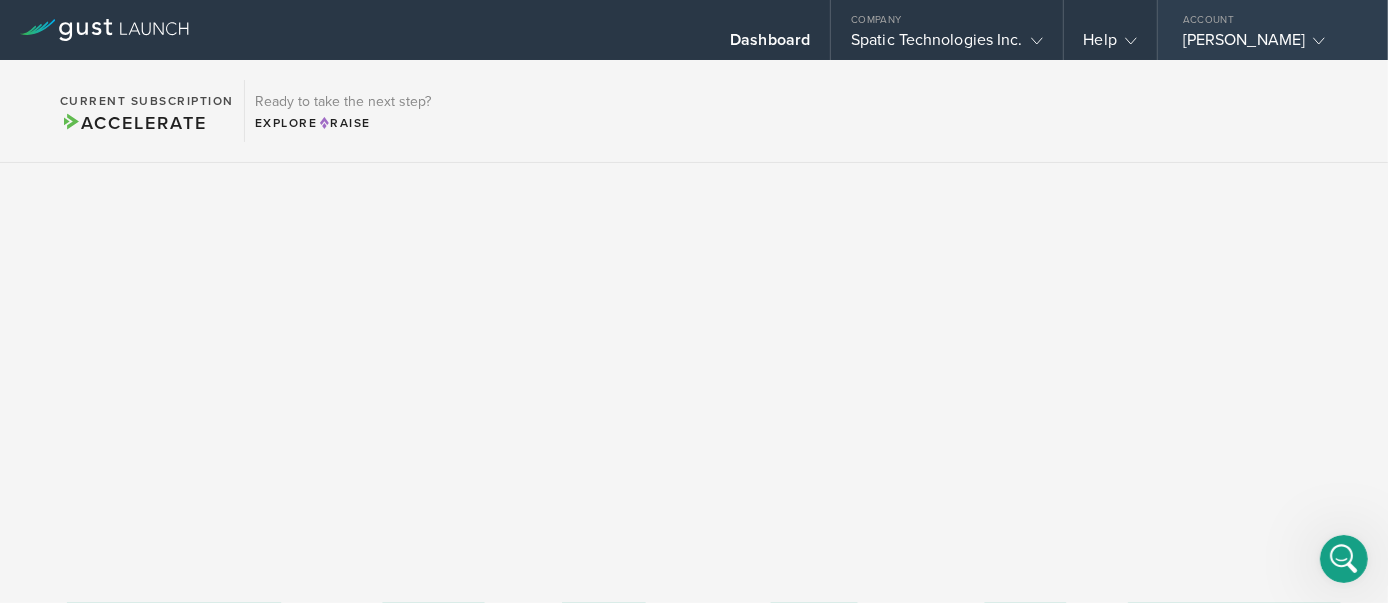 click on "Gautam Dalvi" at bounding box center (1268, 45) 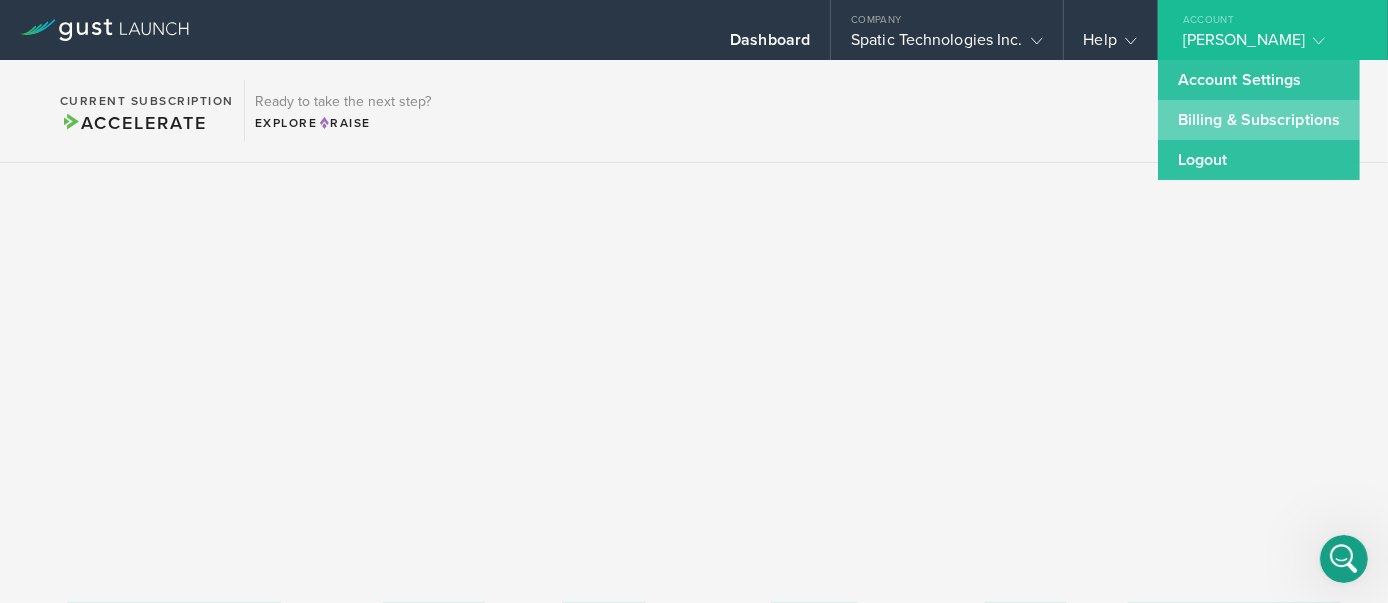 click on "Billing & Subscriptions" at bounding box center [1259, 120] 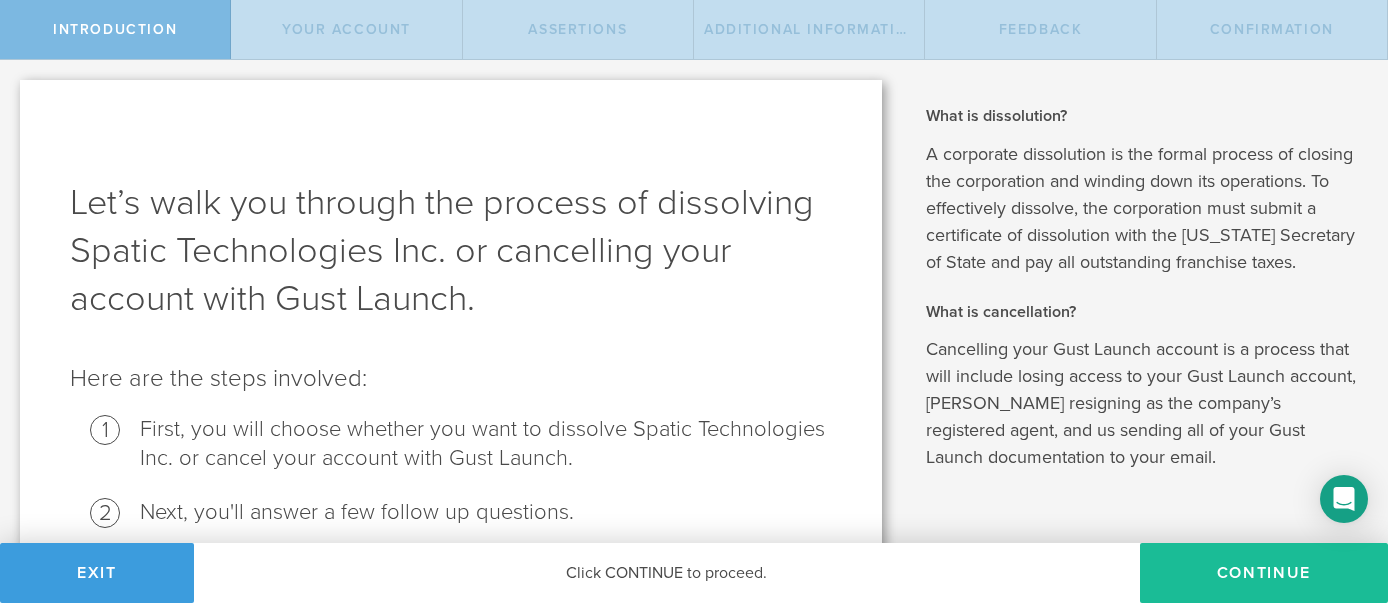 scroll, scrollTop: 0, scrollLeft: 0, axis: both 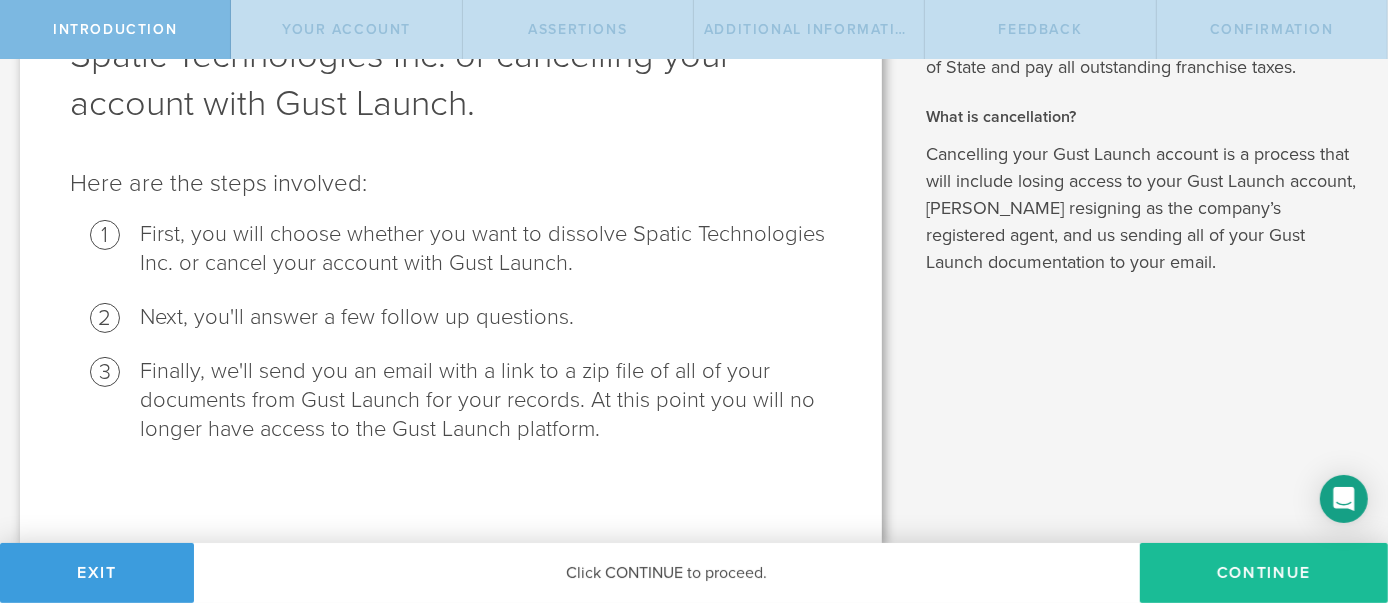 click on "Finally, we'll send you an email with a link to a zip file of all of your
documents from Gust Launch for your records. At this point you will
no longer have access to the Gust Launch platform." at bounding box center (486, 400) 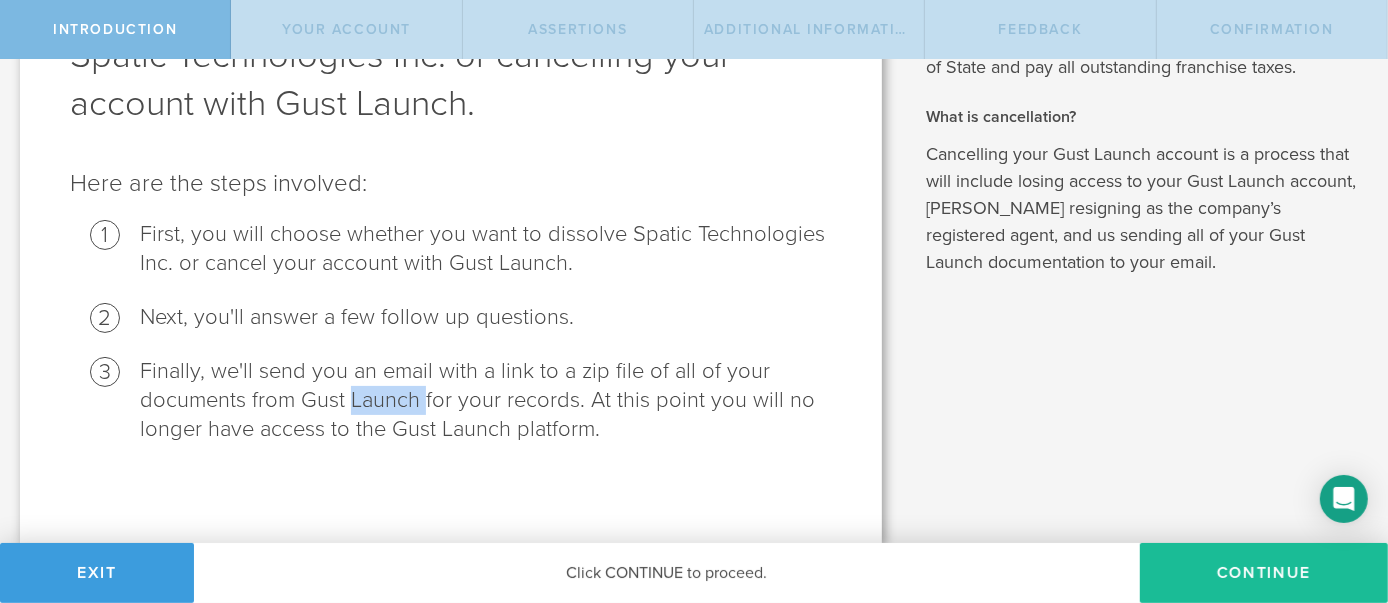 type on "Launch" 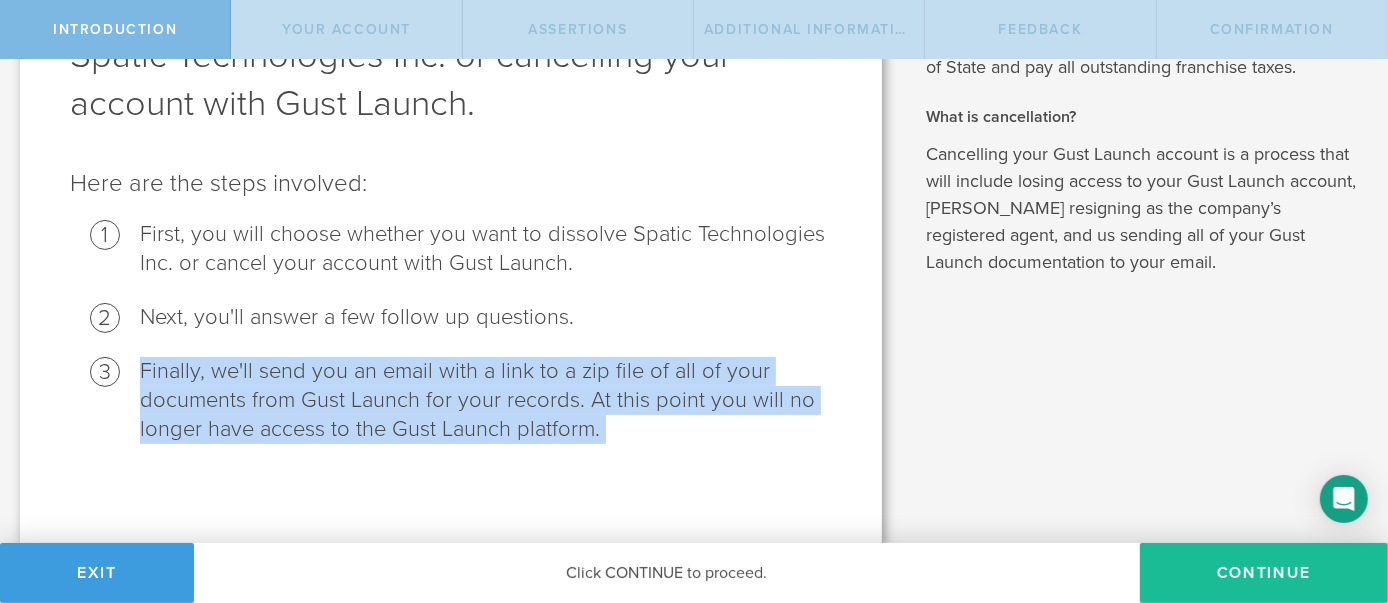 click on "Finally, we'll send you an email with a link to a zip file of all of your
documents from Gust Launch for your records. At this point you will
no longer have access to the Gust Launch platform." at bounding box center [486, 400] 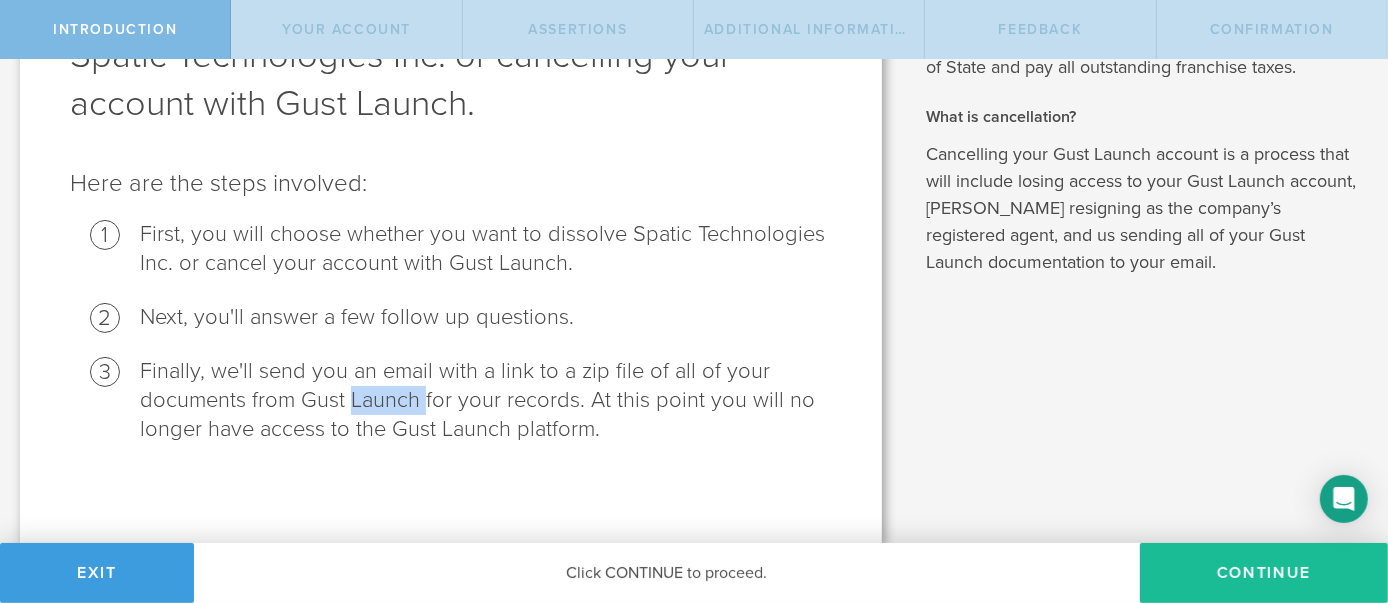 click on "Finally, we'll send you an email with a link to a zip file of all of your
documents from Gust Launch for your records. At this point you will
no longer have access to the Gust Launch platform." at bounding box center (486, 400) 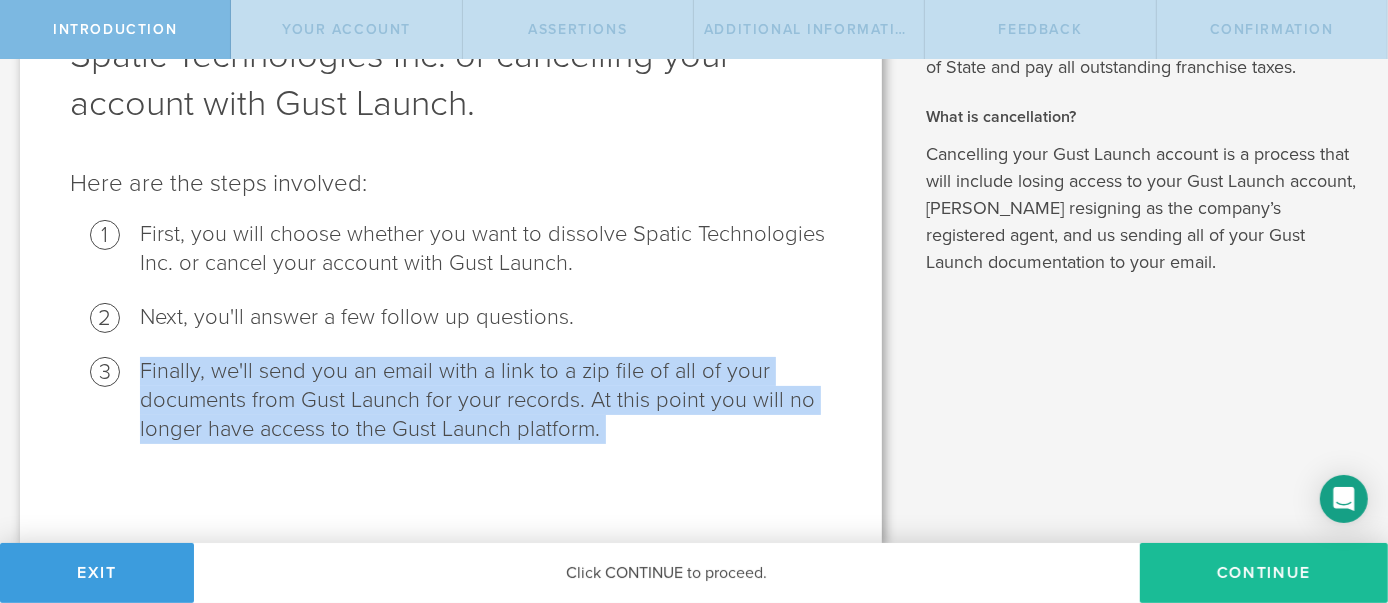 click on "Finally, we'll send you an email with a link to a zip file of all of your
documents from Gust Launch for your records. At this point you will
no longer have access to the Gust Launch platform." at bounding box center [486, 400] 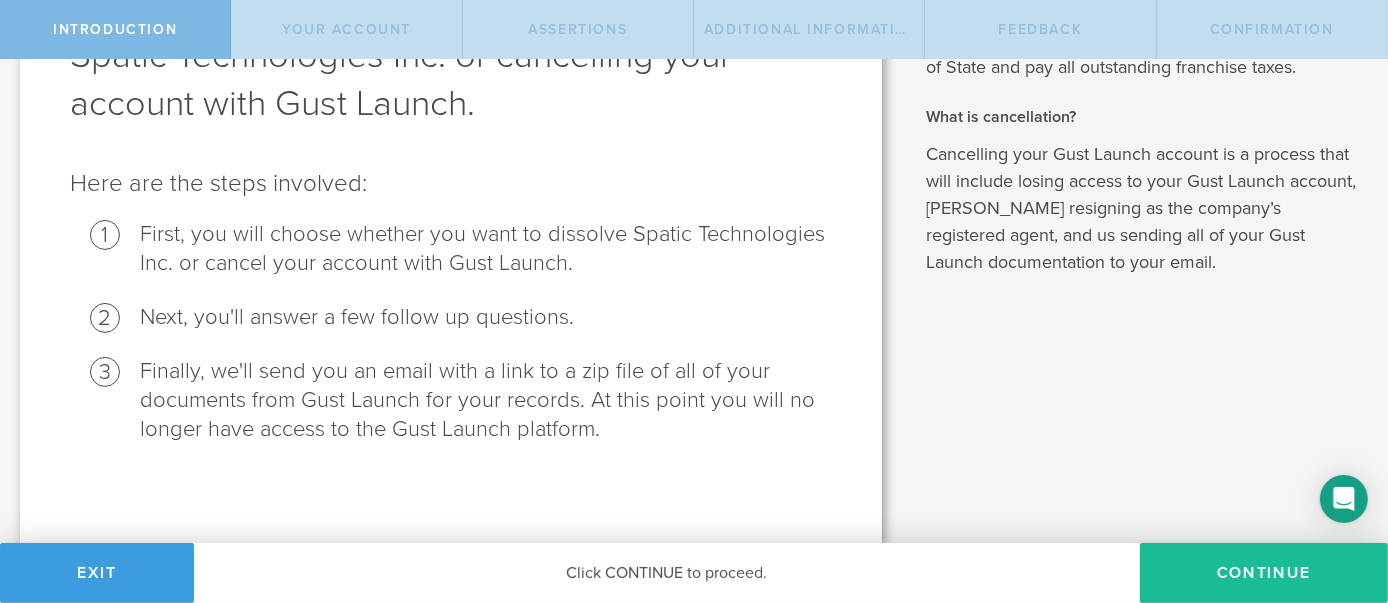 click on "Next, you'll answer a few follow up questions." at bounding box center (486, 317) 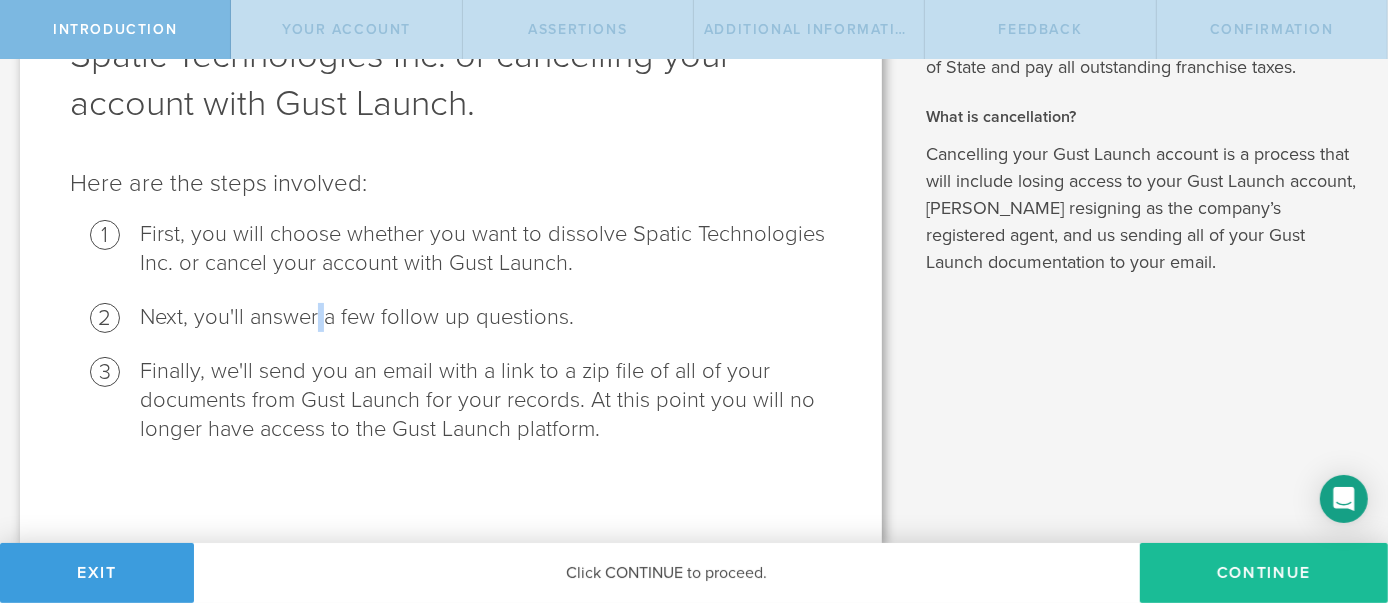 click on "Next, you'll answer a few follow up questions." at bounding box center [486, 317] 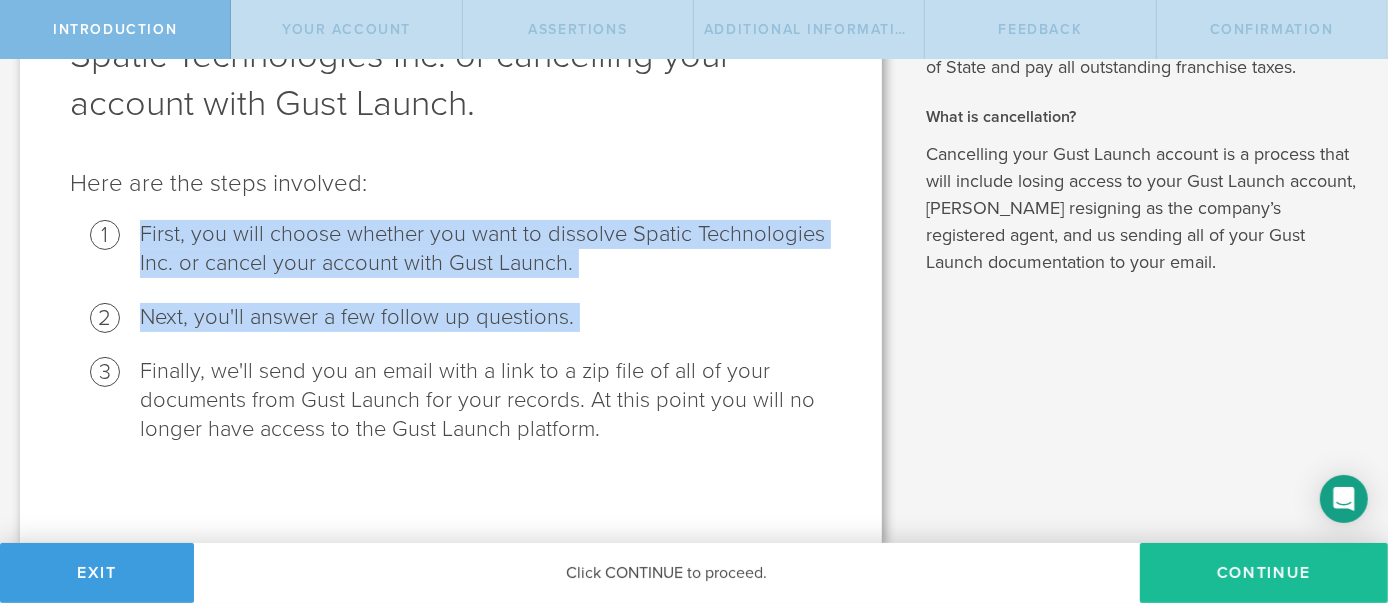 drag, startPoint x: 318, startPoint y: 312, endPoint x: 301, endPoint y: 265, distance: 49.979996 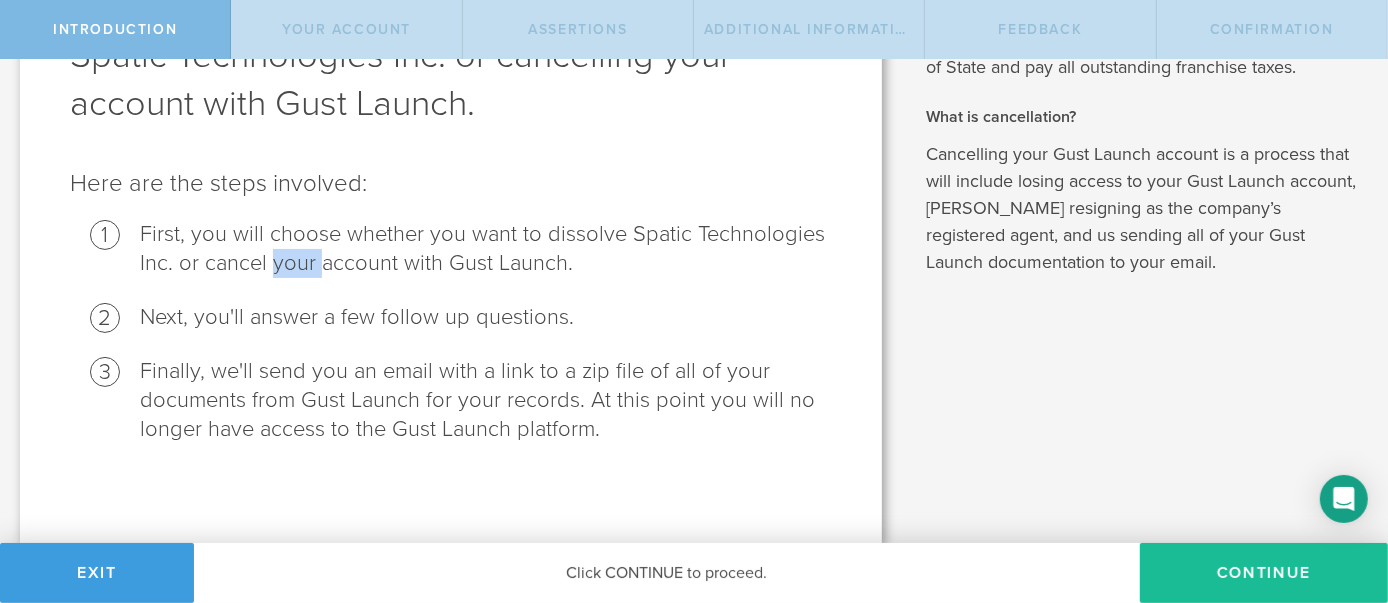 click on "First, you will choose whether you want to dissolve Spatic Technologies Inc. or cancel your account with Gust Launch." at bounding box center (486, 249) 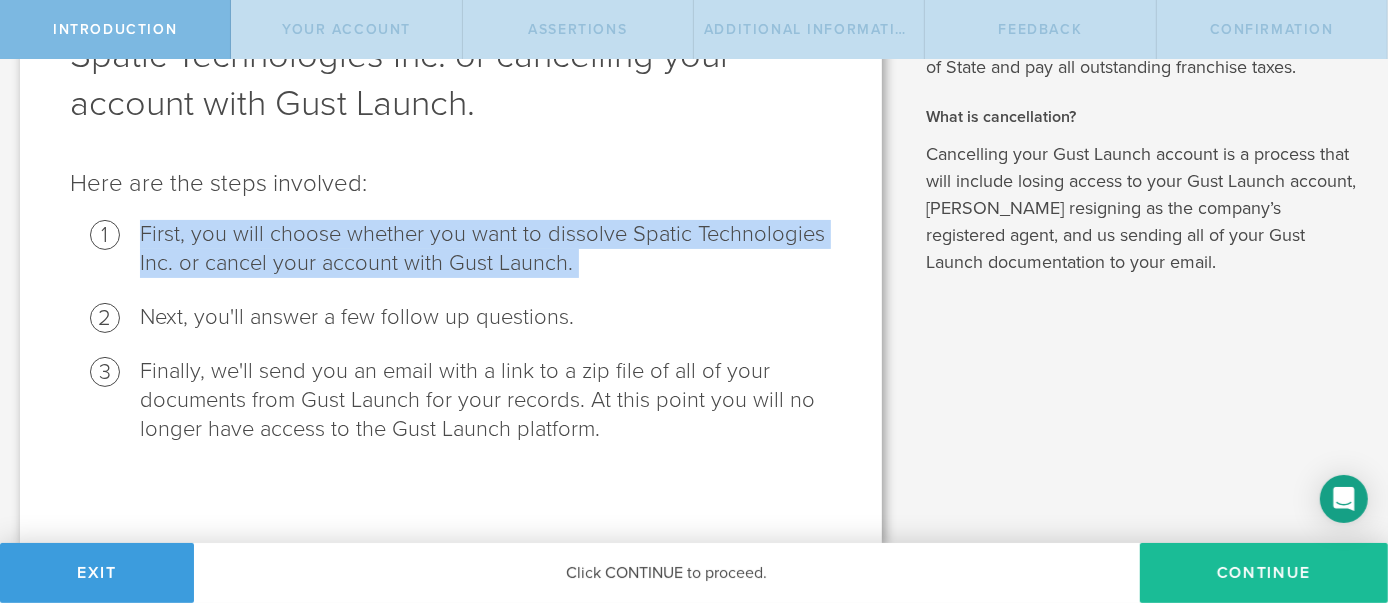 click on "First, you will choose whether you want to dissolve Spatic Technologies Inc. or cancel your account with Gust Launch." at bounding box center (486, 249) 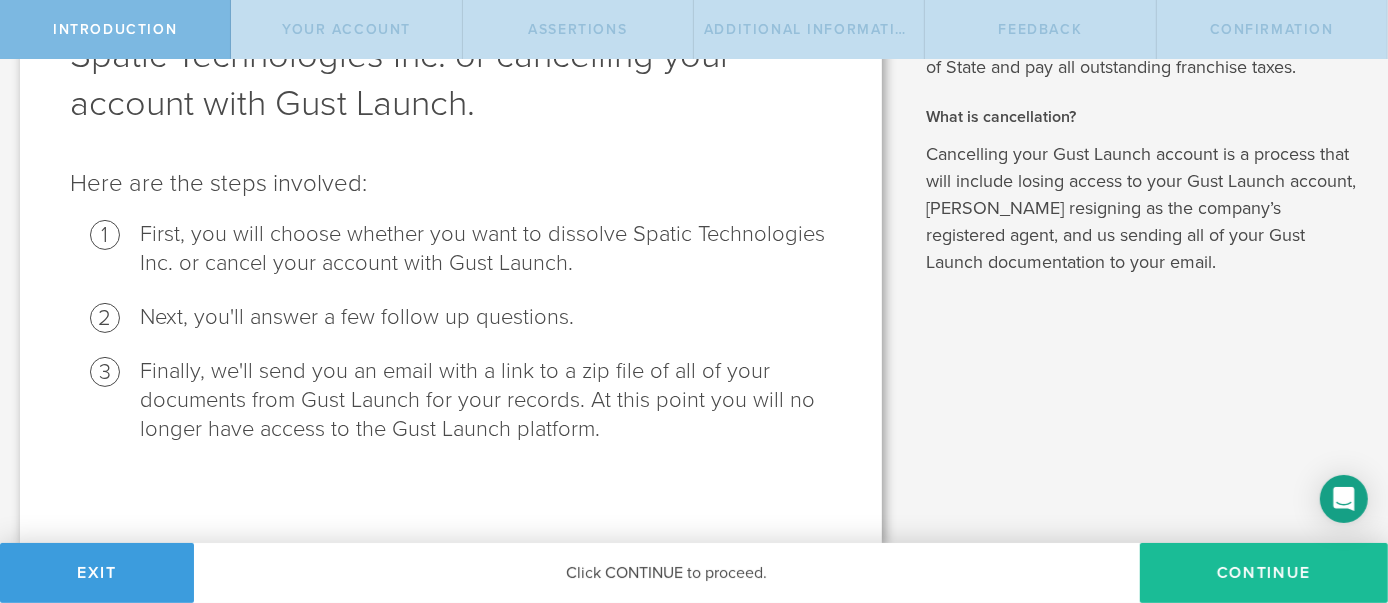click on "First, you will choose whether you want to dissolve Spatic Technologies Inc. or cancel your account with Gust Launch. Next, you'll answer a few follow up questions. Finally, we'll send you an email with a link to a zip file of all of your
documents from Gust Launch for your records. At this point you will
no longer have access to the Gust Launch platform." at bounding box center [451, 332] 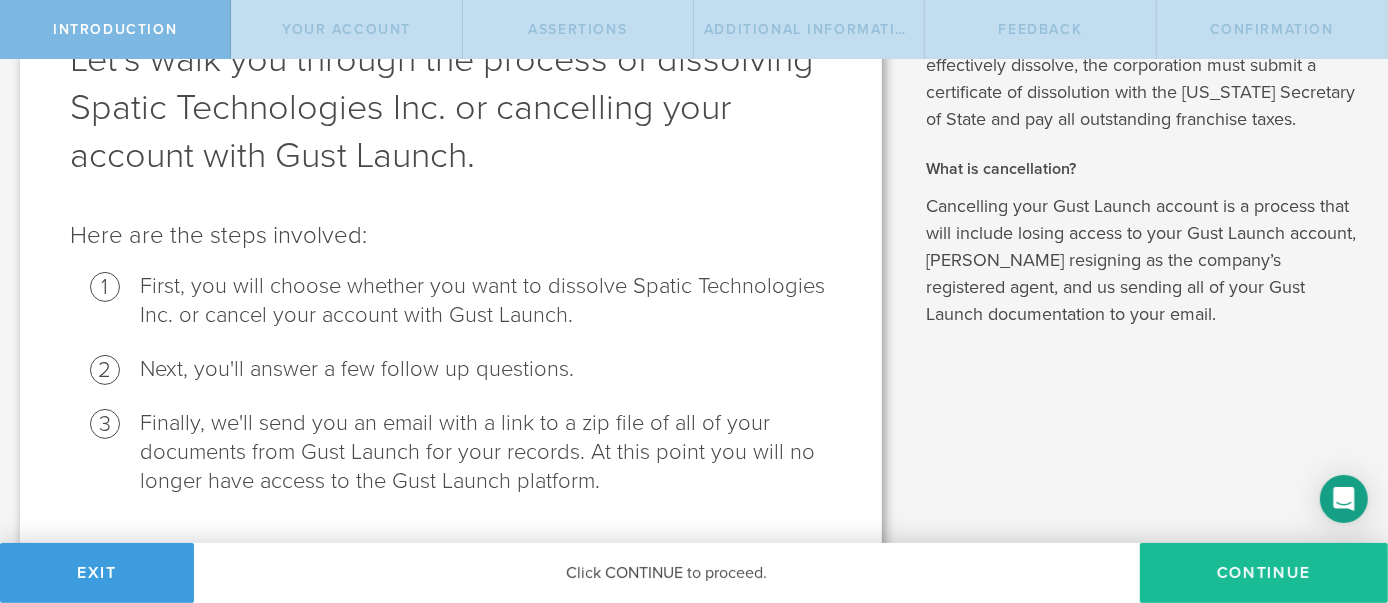 scroll, scrollTop: 0, scrollLeft: 0, axis: both 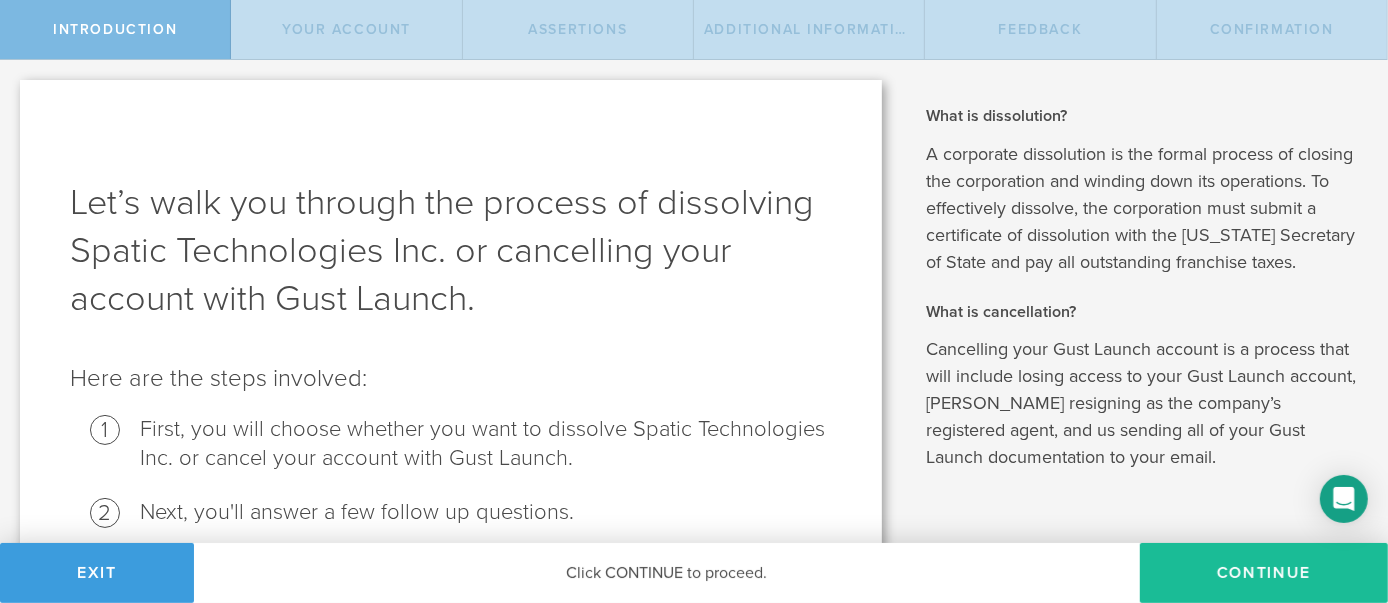 click on "Let’s walk you through the process of dissolving Spatic Technologies Inc. or cancelling your account with Gust Launch." at bounding box center (451, 251) 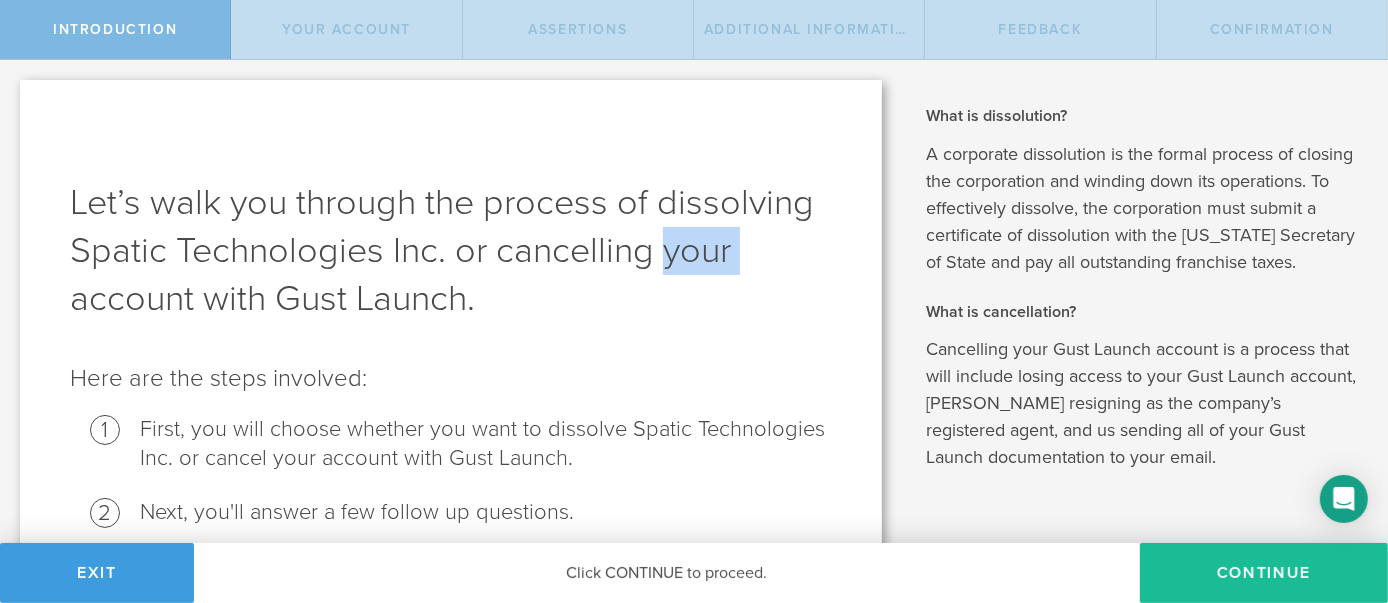click on "Let’s walk you through the process of dissolving Spatic Technologies Inc. or cancelling your account with Gust Launch." at bounding box center (451, 251) 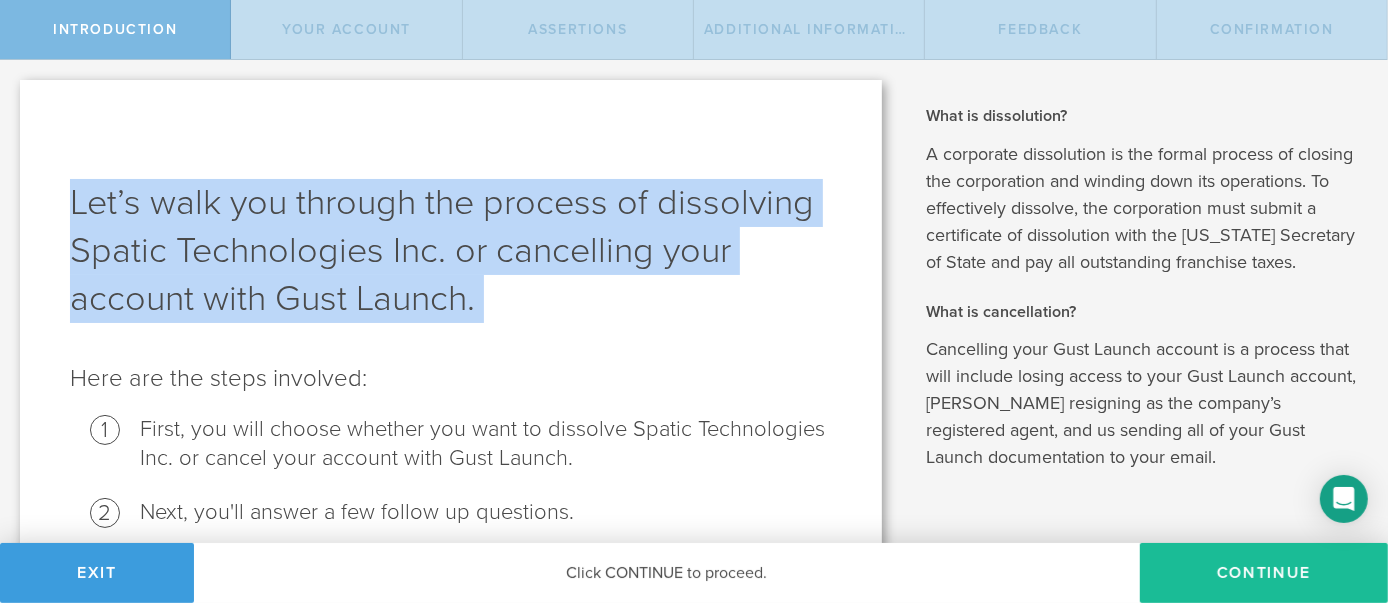 click on "Let’s walk you through the process of dissolving Spatic Technologies Inc. or cancelling your account with Gust Launch." at bounding box center [451, 251] 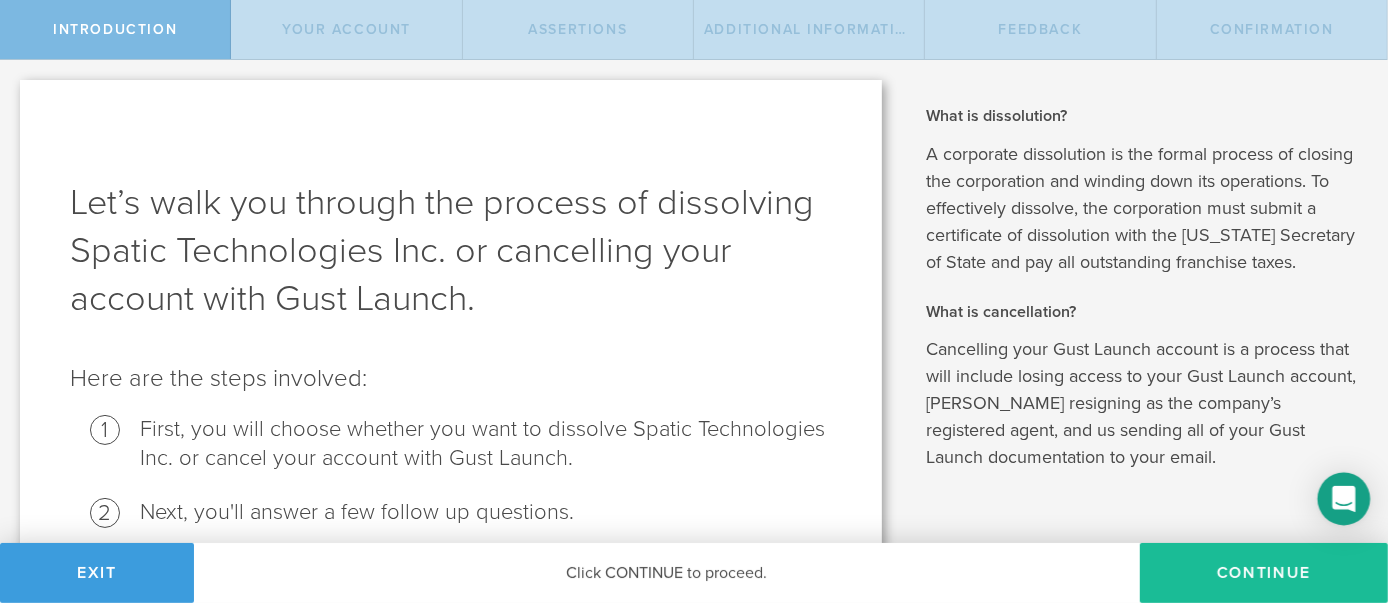 click 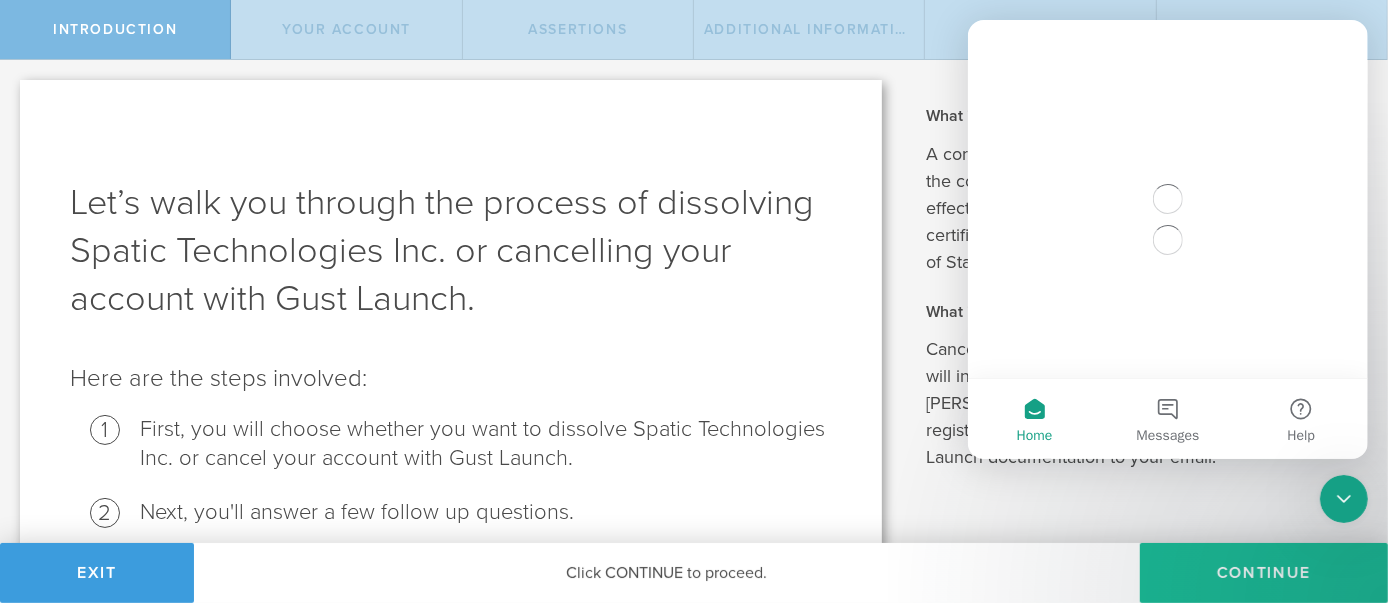 scroll, scrollTop: 0, scrollLeft: 0, axis: both 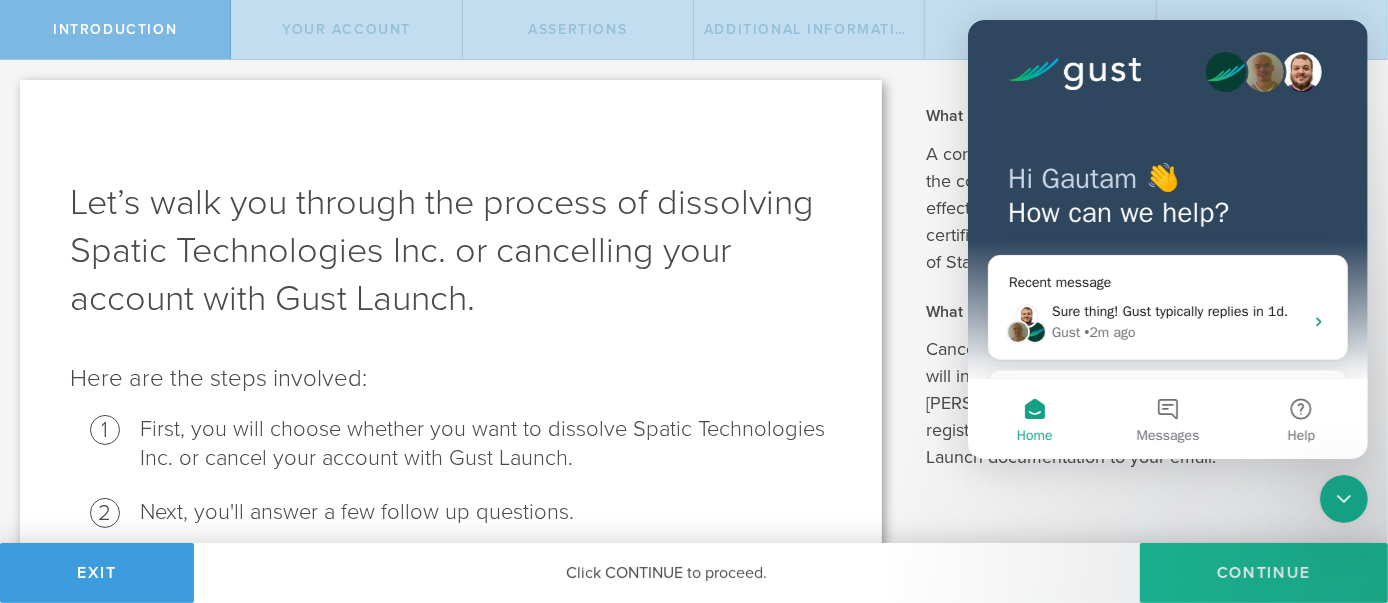 click 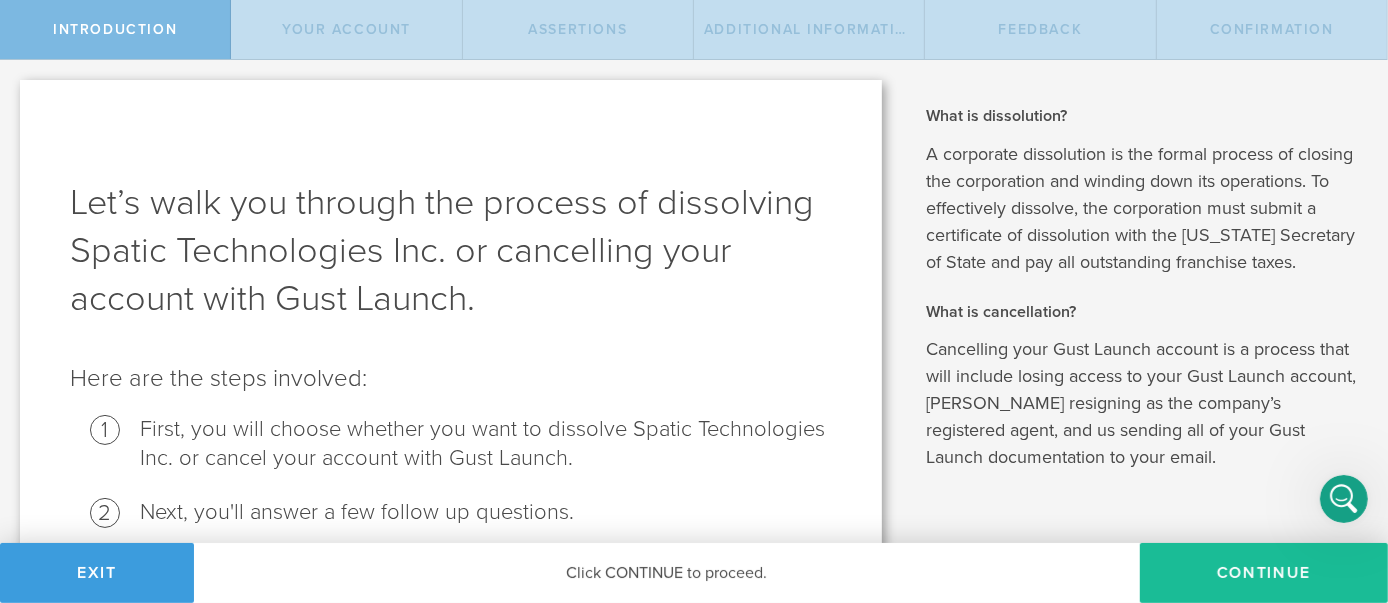 scroll, scrollTop: 0, scrollLeft: 0, axis: both 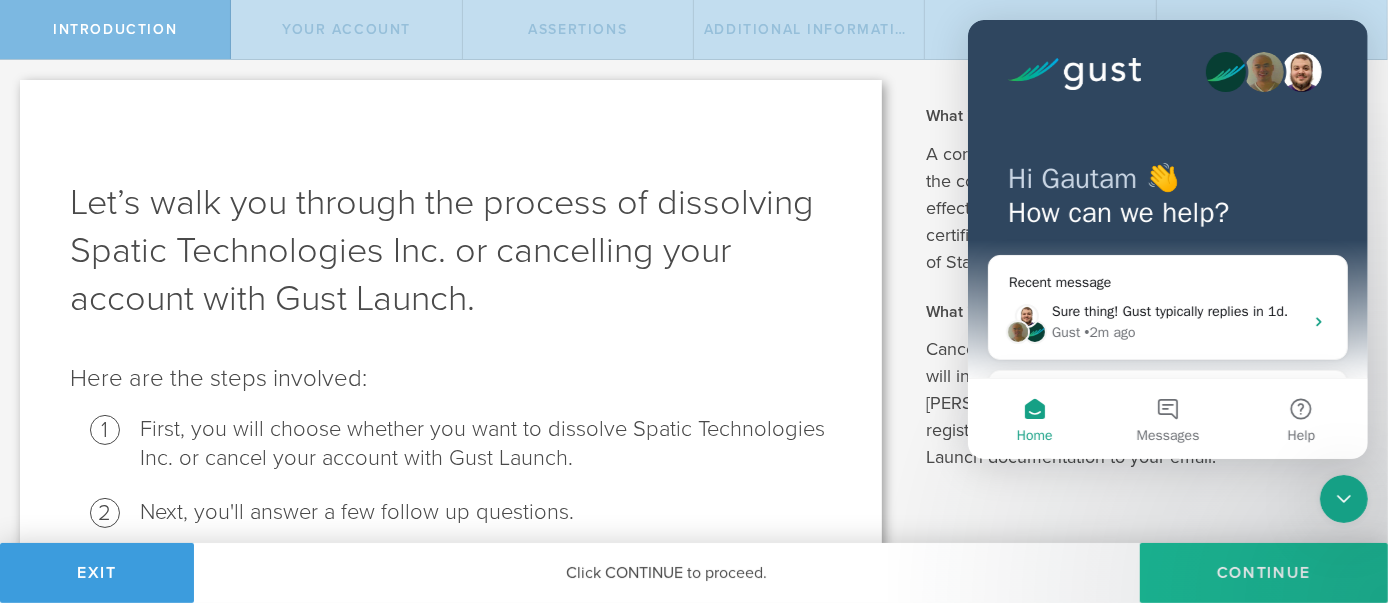 drag, startPoint x: 1382, startPoint y: 325, endPoint x: 829, endPoint y: 306, distance: 553.3263 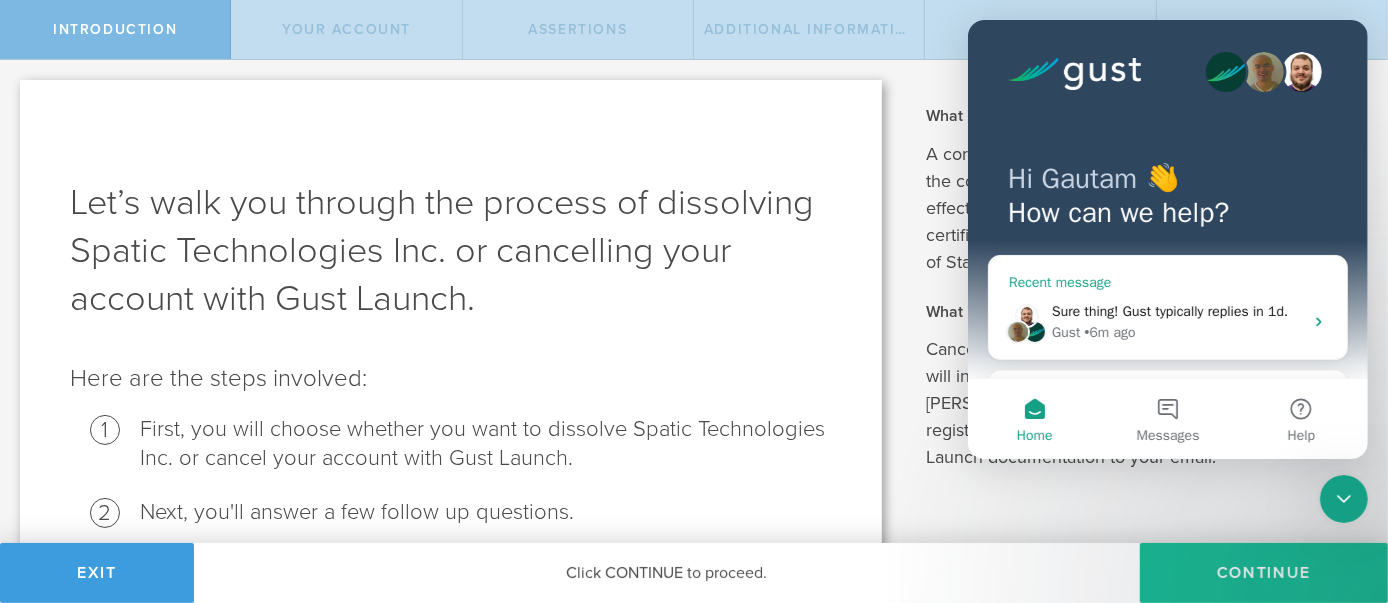 click on "•  6m ago" at bounding box center (1109, 332) 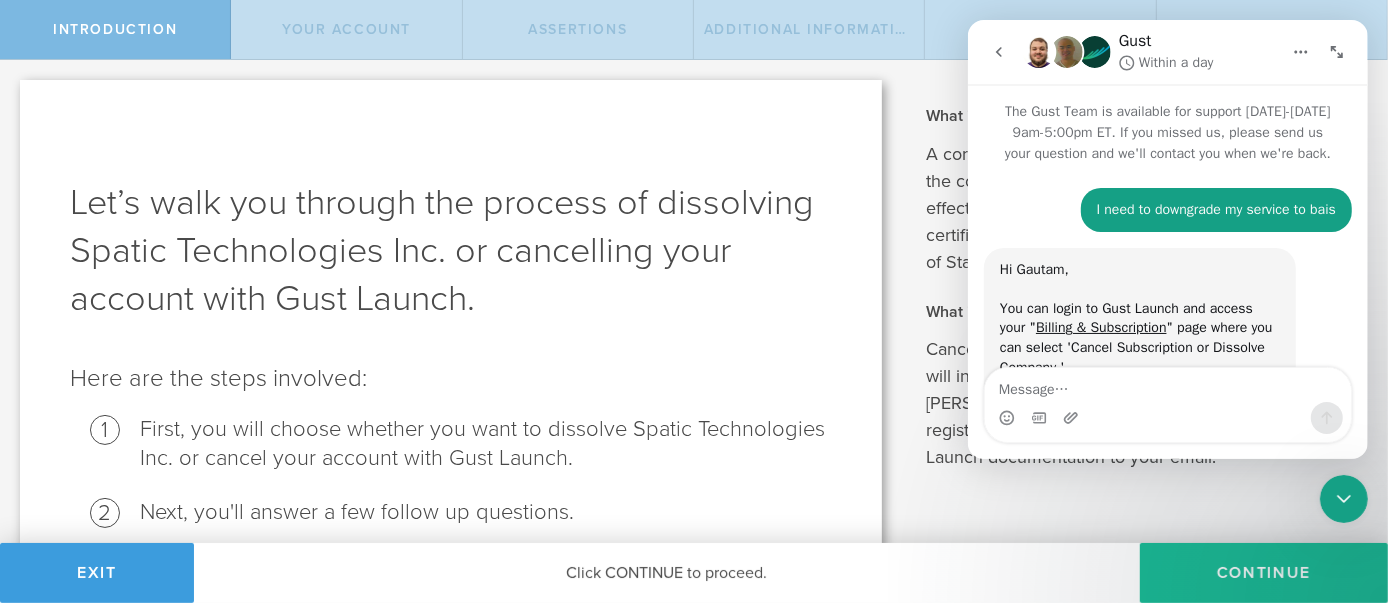 scroll, scrollTop: 622, scrollLeft: 0, axis: vertical 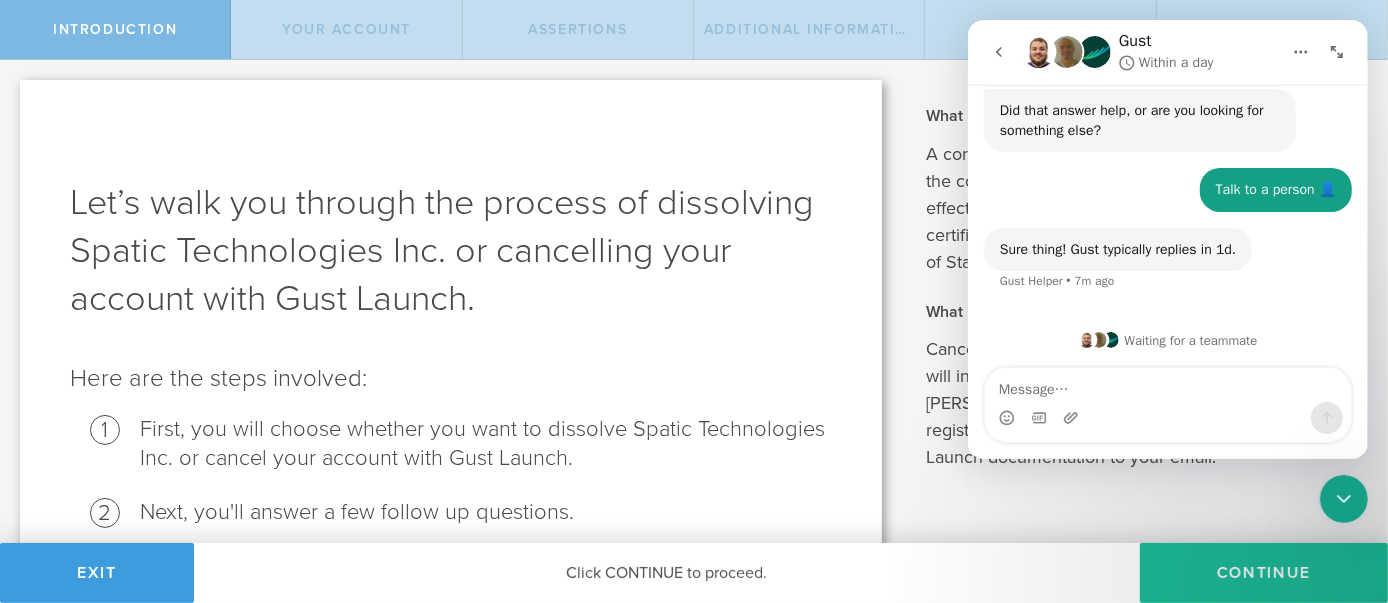 click at bounding box center (1167, 385) 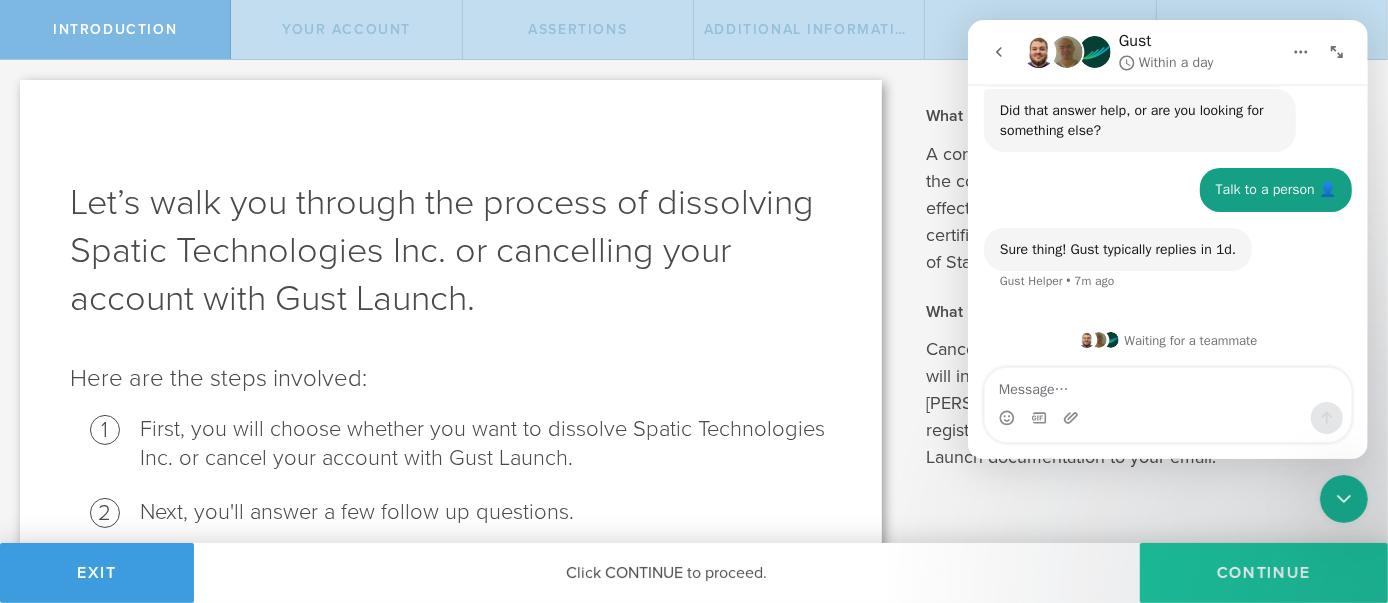 click on "Continue" at bounding box center (1264, 573) 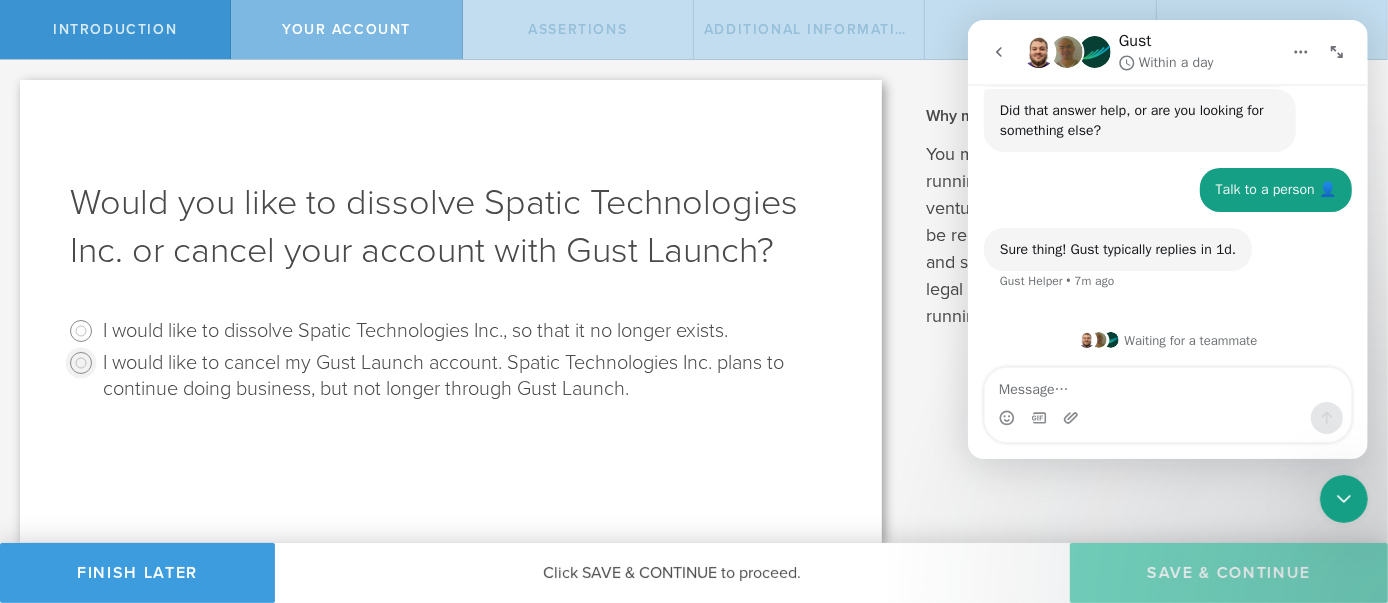 click on "I would like to cancel my Gust Launch account. Spatic Technologies Inc. plans to continue doing business, but not longer through Gust Launch." at bounding box center (81, 363) 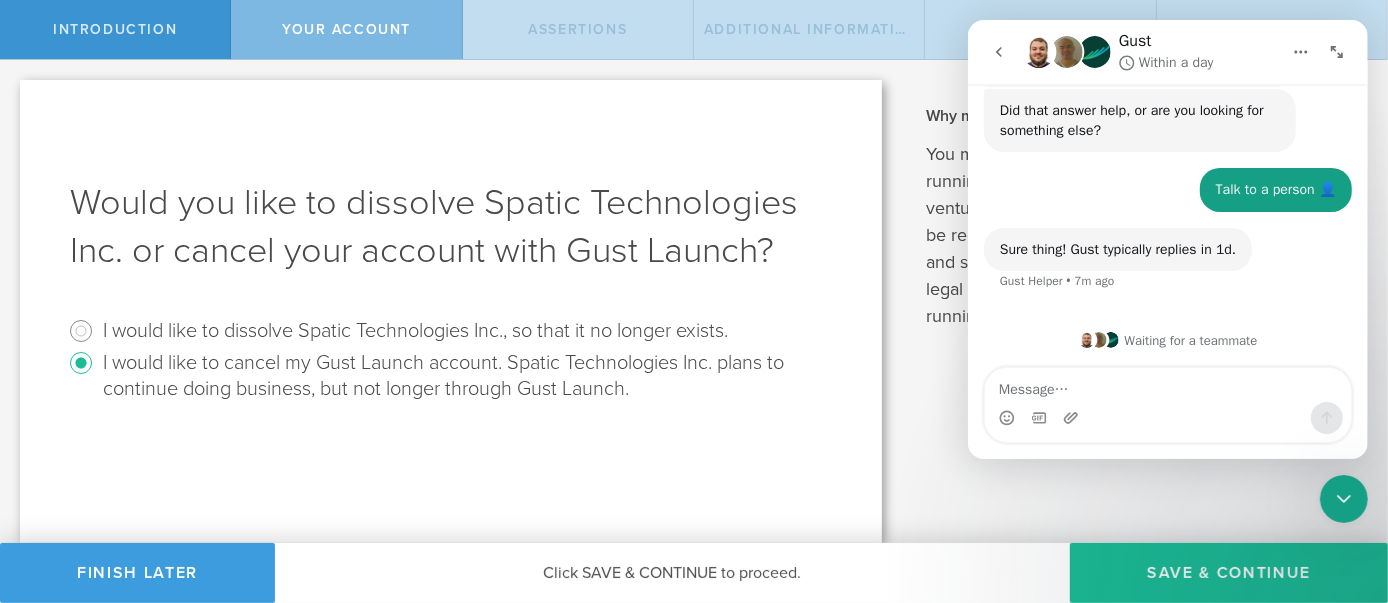 click on "What is dissolution? A corporate dissolution is the formal process of closing the corporation and winding down its operations. To effectively dissolve, the corporation must submit a certificate of dissolution with the Delaware Secretary of State and pay all outstanding franchise taxes. What is cancellation? Cancelling your Gust Launch account is a process that will include losing access to your Gust Launch account, Gust resigning as the company’s registered agent, and us sending all of your Gust Launch documentation to your email. Why might I want to dissolve instead of cancel? You may want to dissolve your company if you’re running out of money or no longer wish to pursue your venture. If you choose to cancel, your company will still be required to pay Delaware Franchise Taxes, file and submit corporate tax returns, and fulfill all other legal requirements you have encountered while running your corporation thus far.  What is Delaware Franchise Tax? Why do I owe franchise tax if I'm dissolving?" at bounding box center (1145, 301) 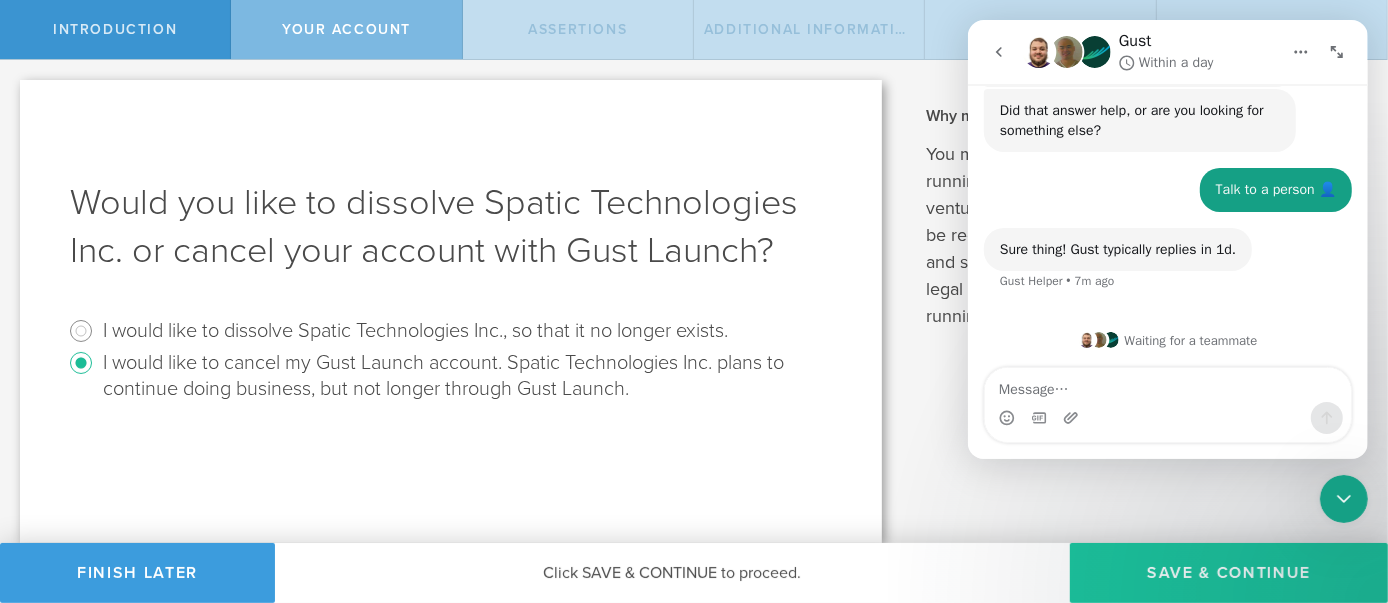 click on "Save & Continue" at bounding box center [1229, 573] 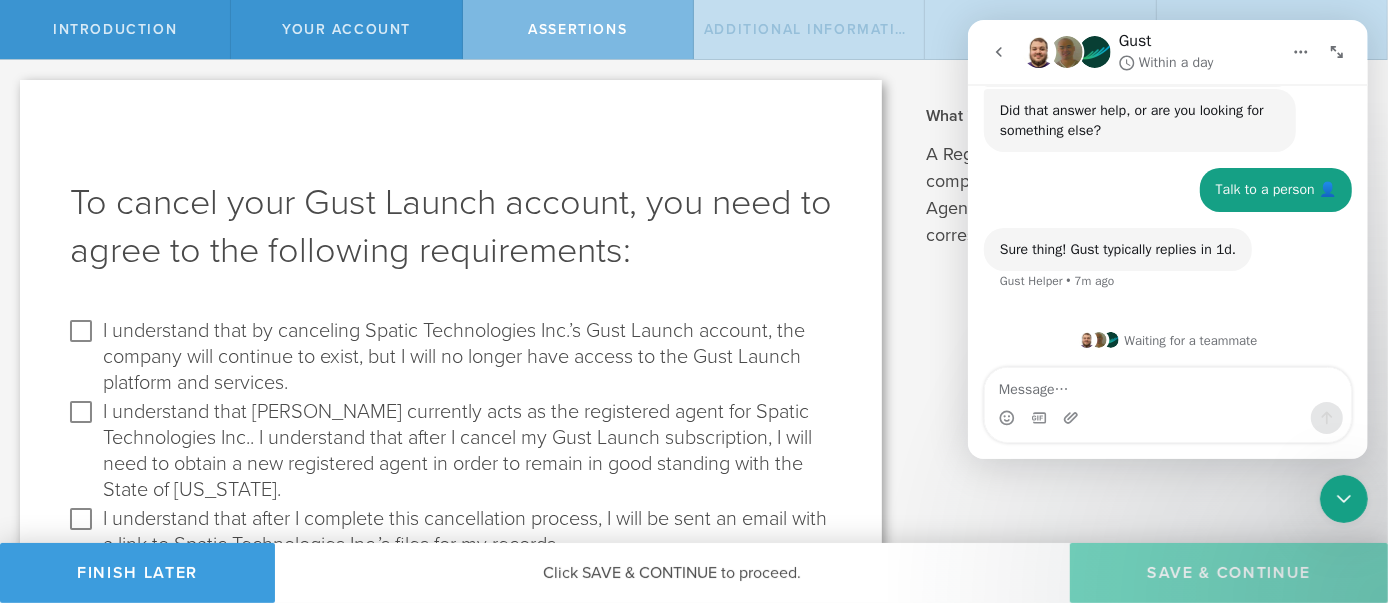 click on "I understand that Gust currently acts as the registered agent for Spatic Technologies Inc.. I understand that after I cancel my Gust Launch subscription, I will need to obtain a new registered agent in order to remain in good standing with the State of Delaware." at bounding box center [465, 449] 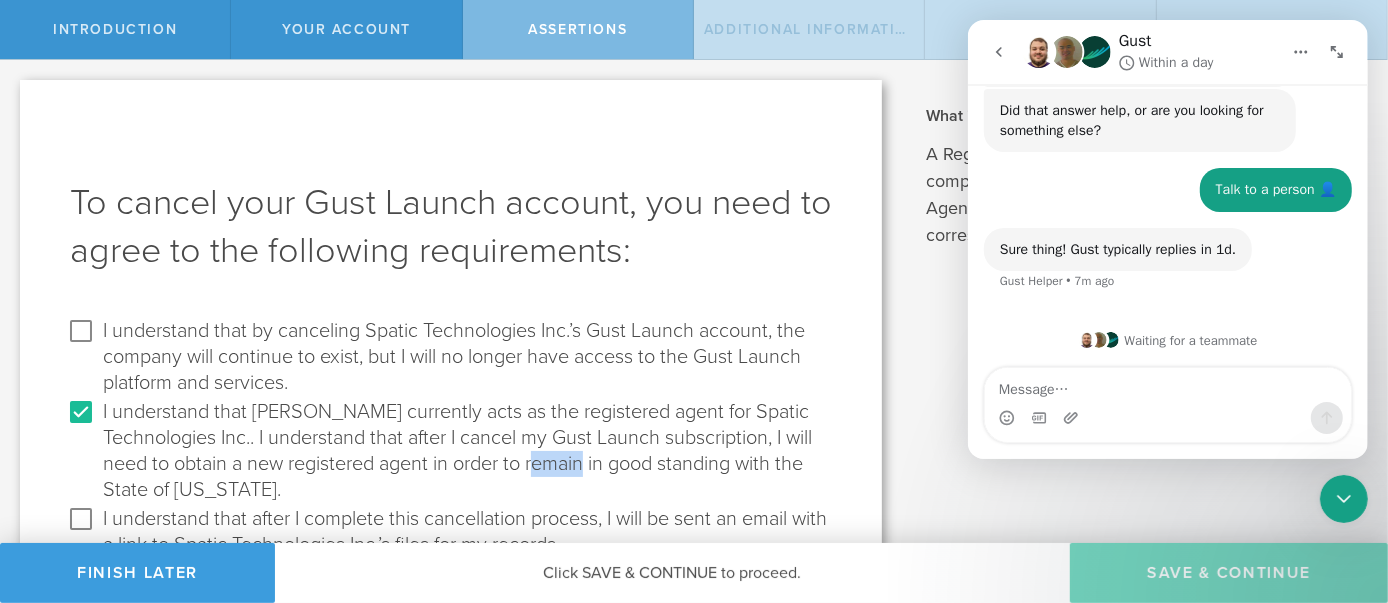 click on "I understand that Gust currently acts as the registered agent for Spatic Technologies Inc.. I understand that after I cancel my Gust Launch subscription, I will need to obtain a new registered agent in order to remain in good standing with the State of Delaware." at bounding box center (465, 449) 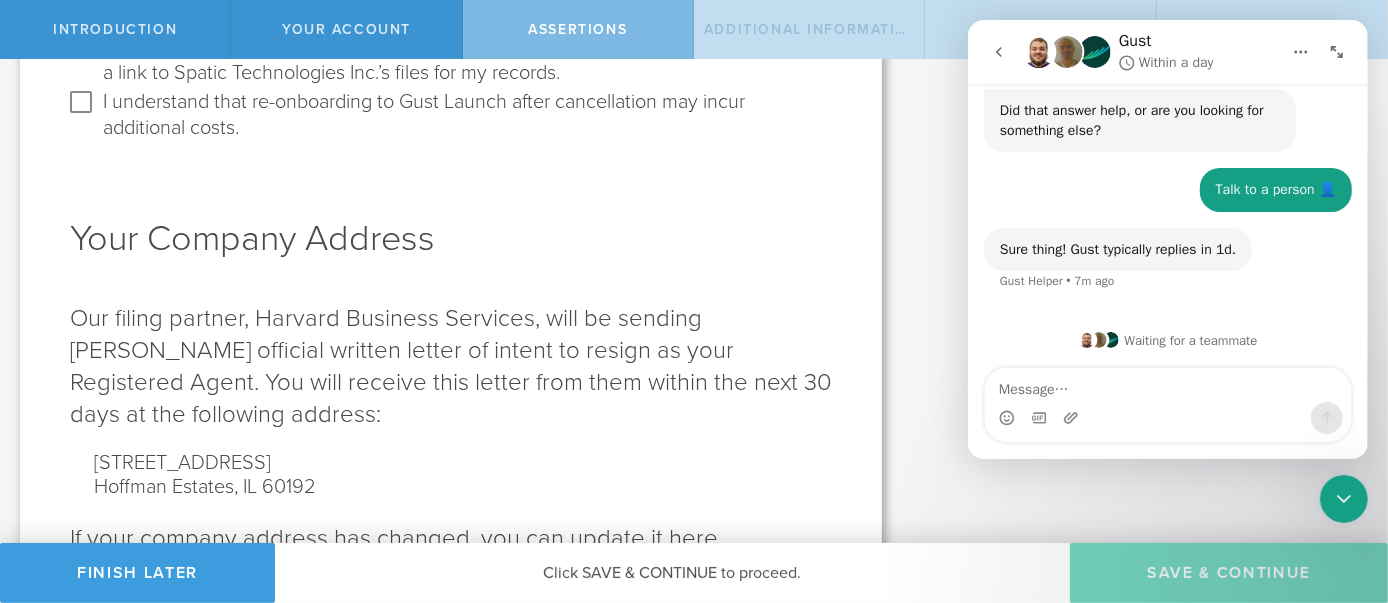 scroll, scrollTop: 478, scrollLeft: 0, axis: vertical 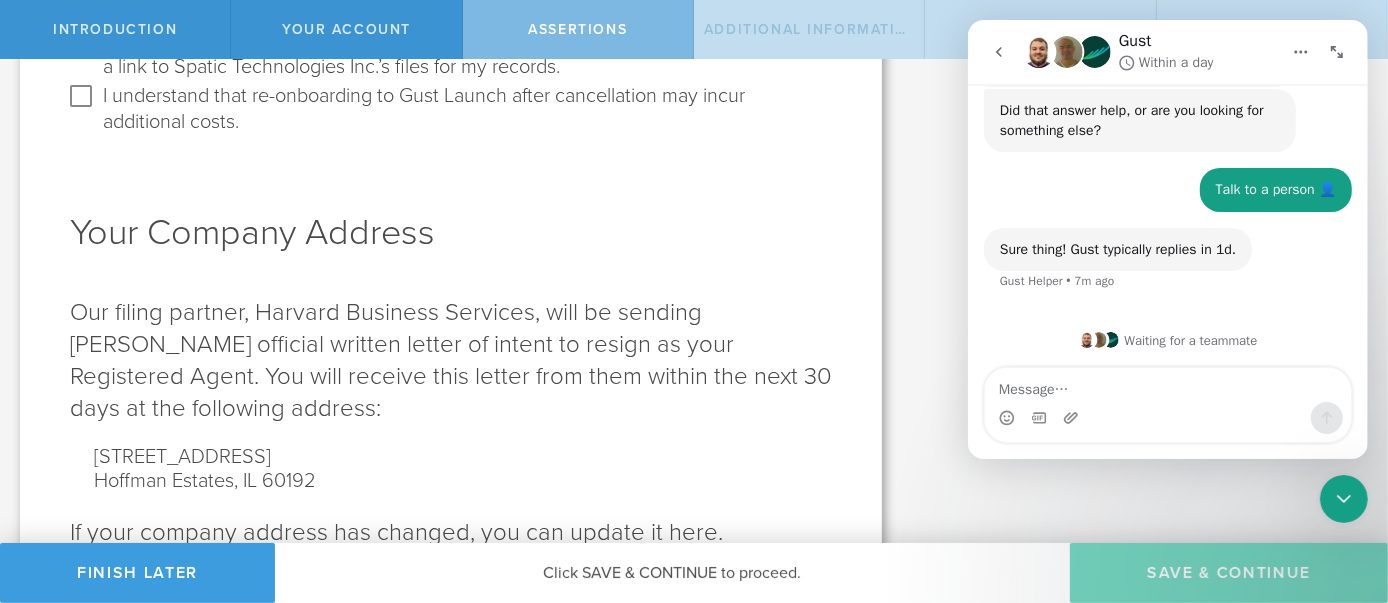 click at bounding box center (998, 52) 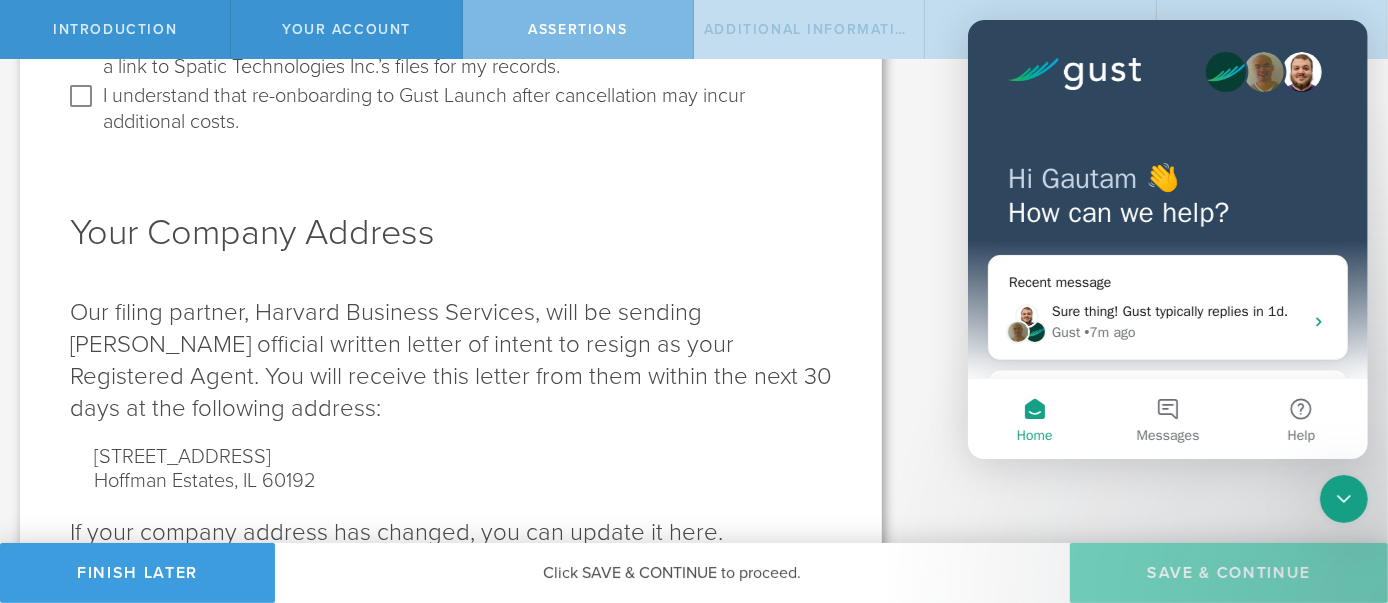 click at bounding box center (1073, 74) 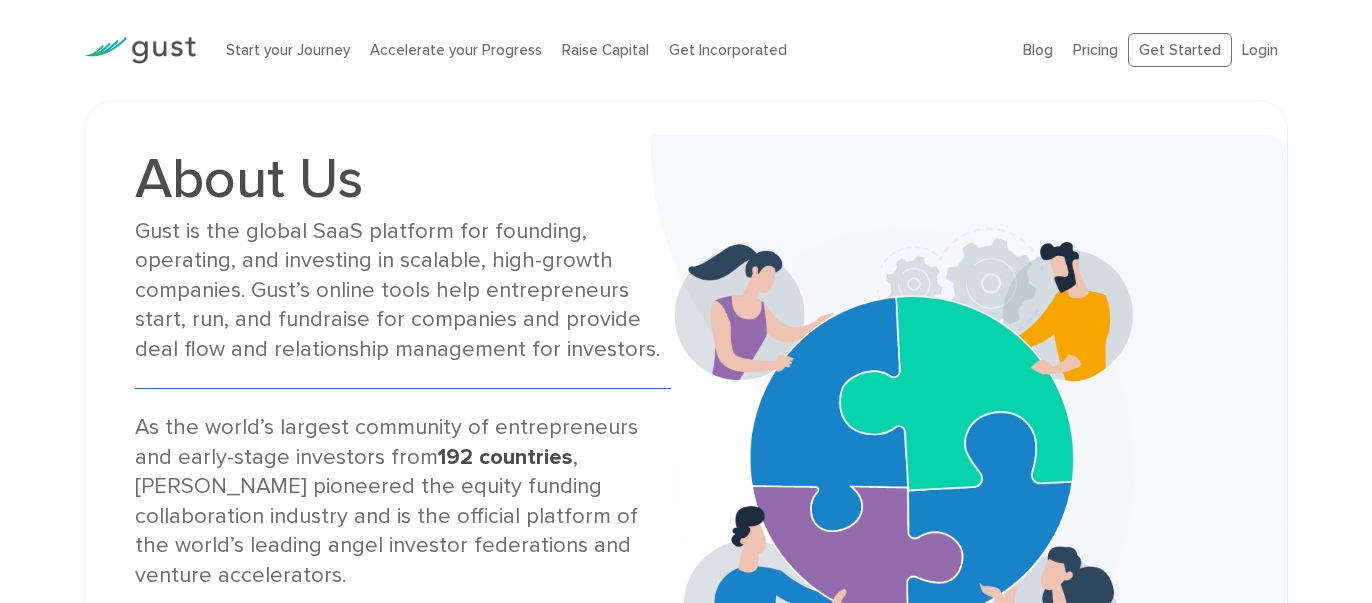 scroll, scrollTop: 0, scrollLeft: 0, axis: both 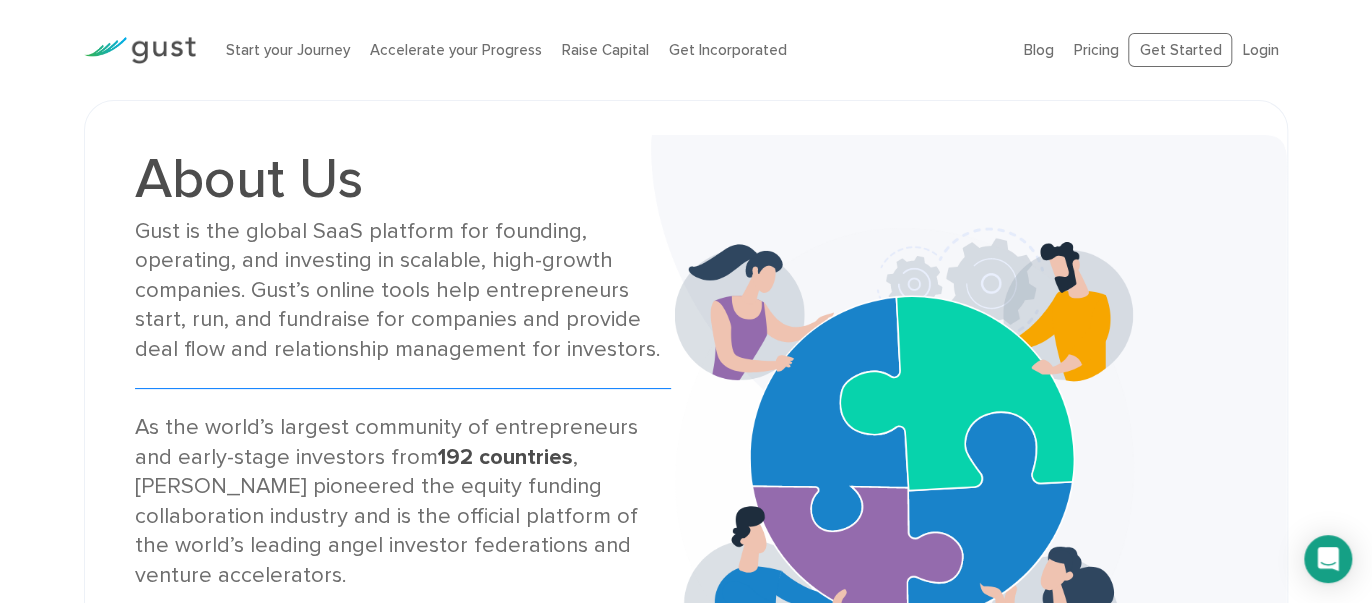 click on "Login" at bounding box center (1260, 50) 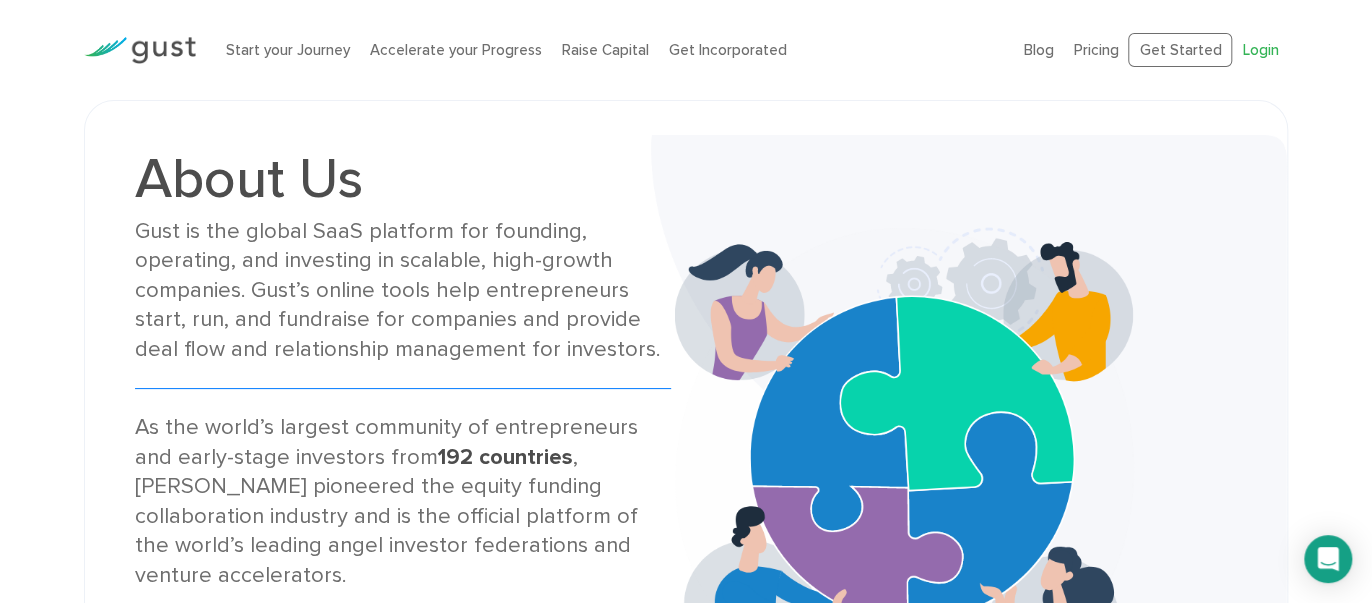 click on "Login" at bounding box center [1260, 50] 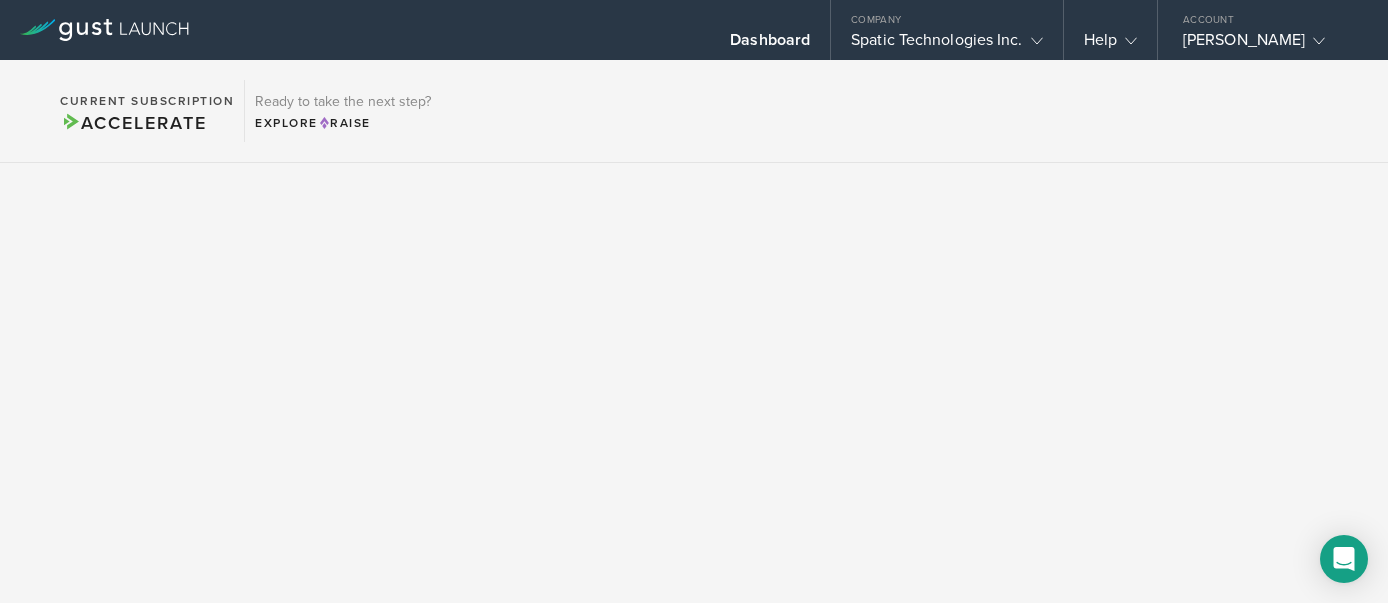 scroll, scrollTop: 0, scrollLeft: 0, axis: both 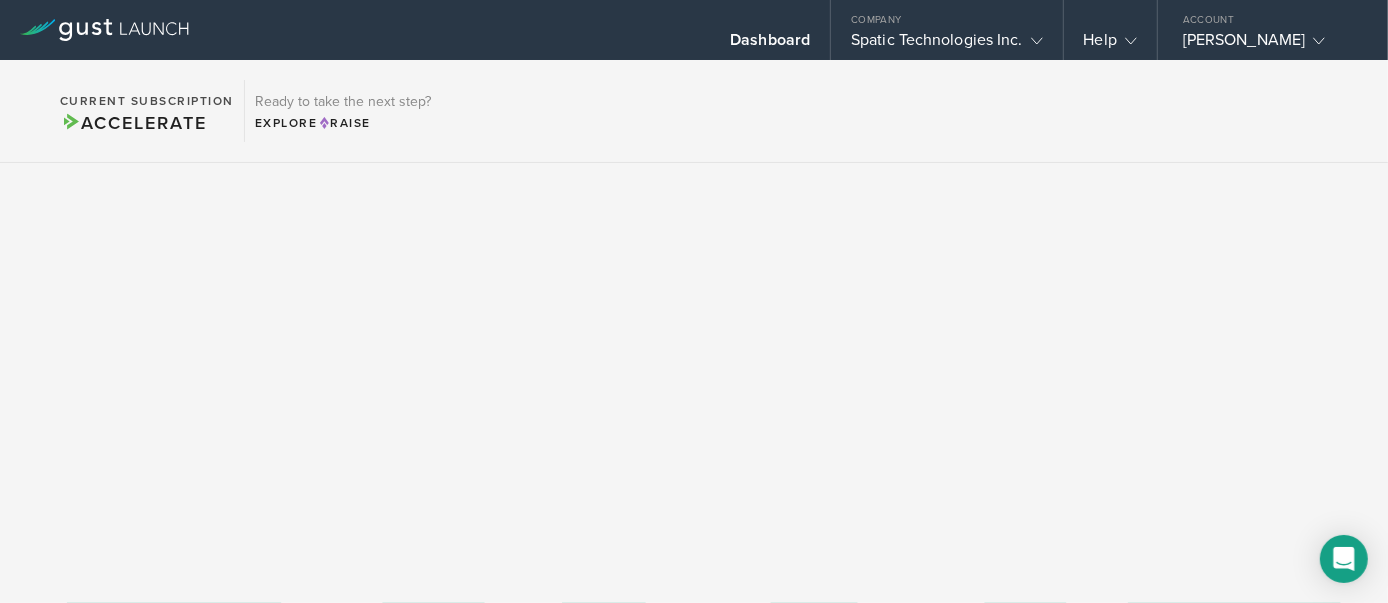click on "Accelerate" at bounding box center [133, 123] 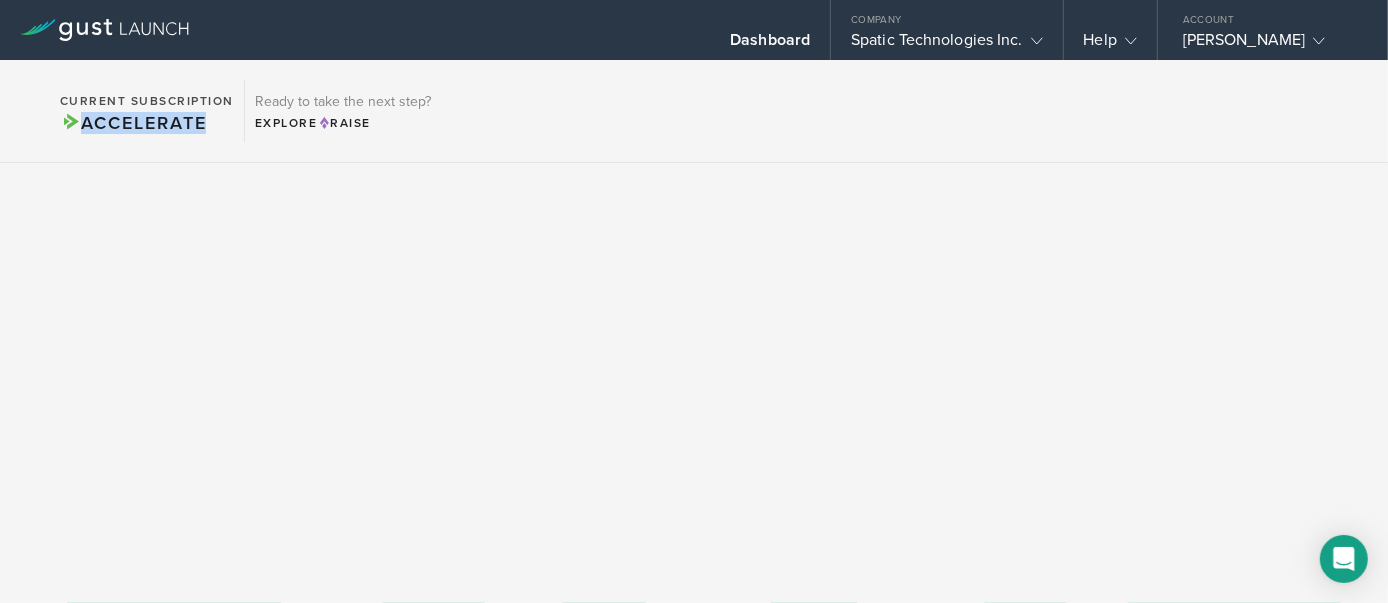 type on "ACCELERATE" 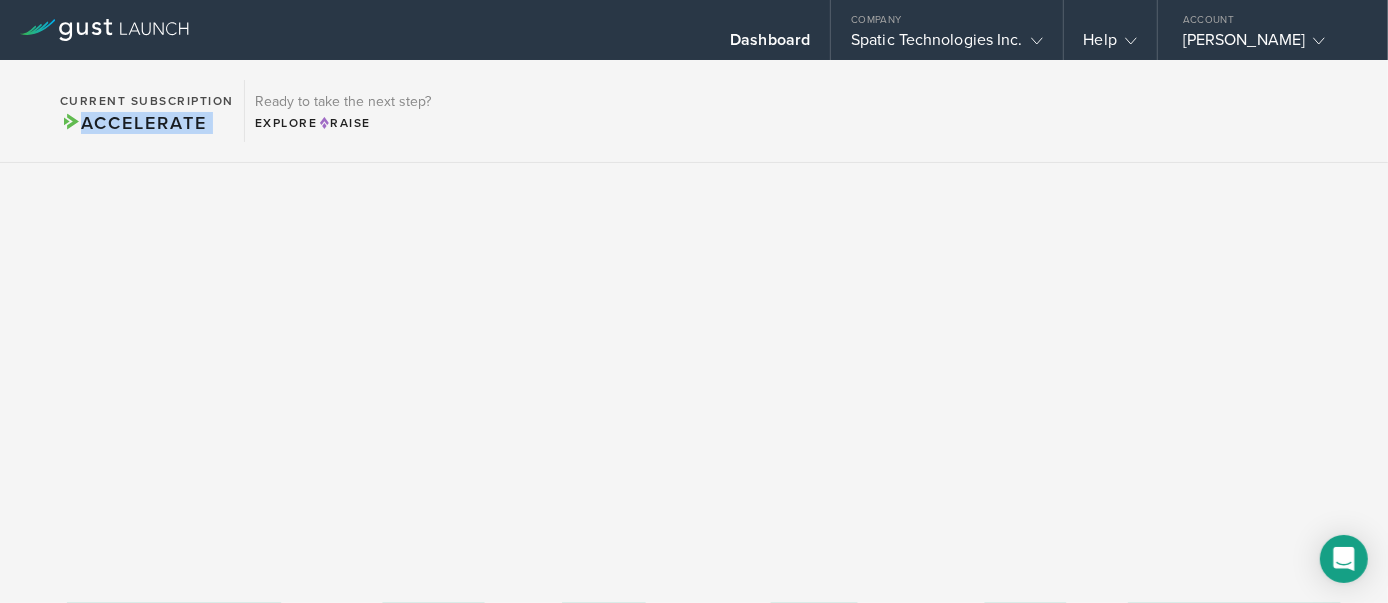 click on "Accelerate" at bounding box center [133, 123] 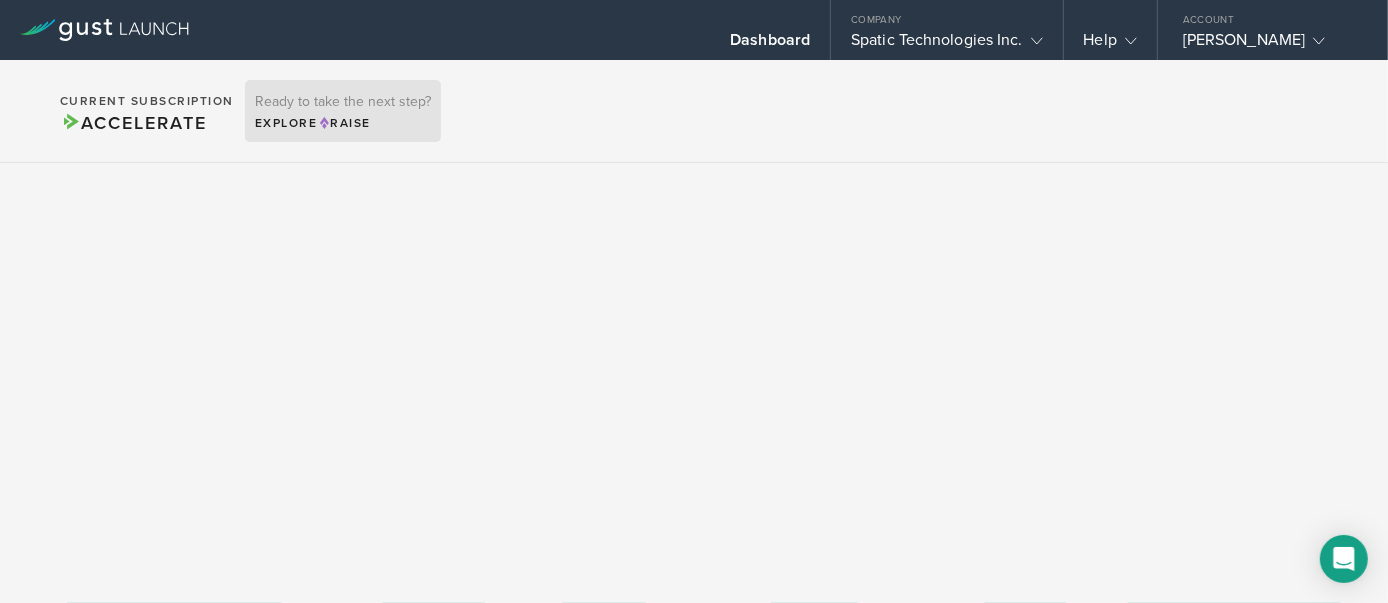 click on "Ready to take the next step?" at bounding box center (343, 102) 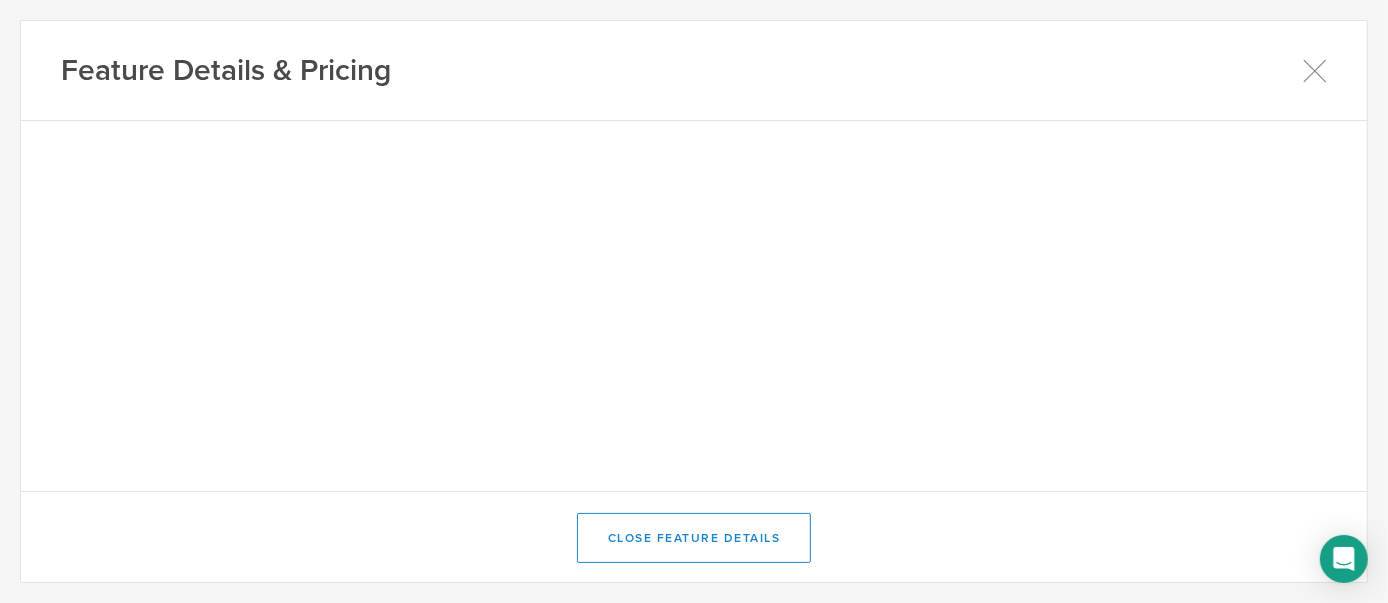 drag, startPoint x: 1371, startPoint y: 167, endPoint x: 1369, endPoint y: 147, distance: 20.09975 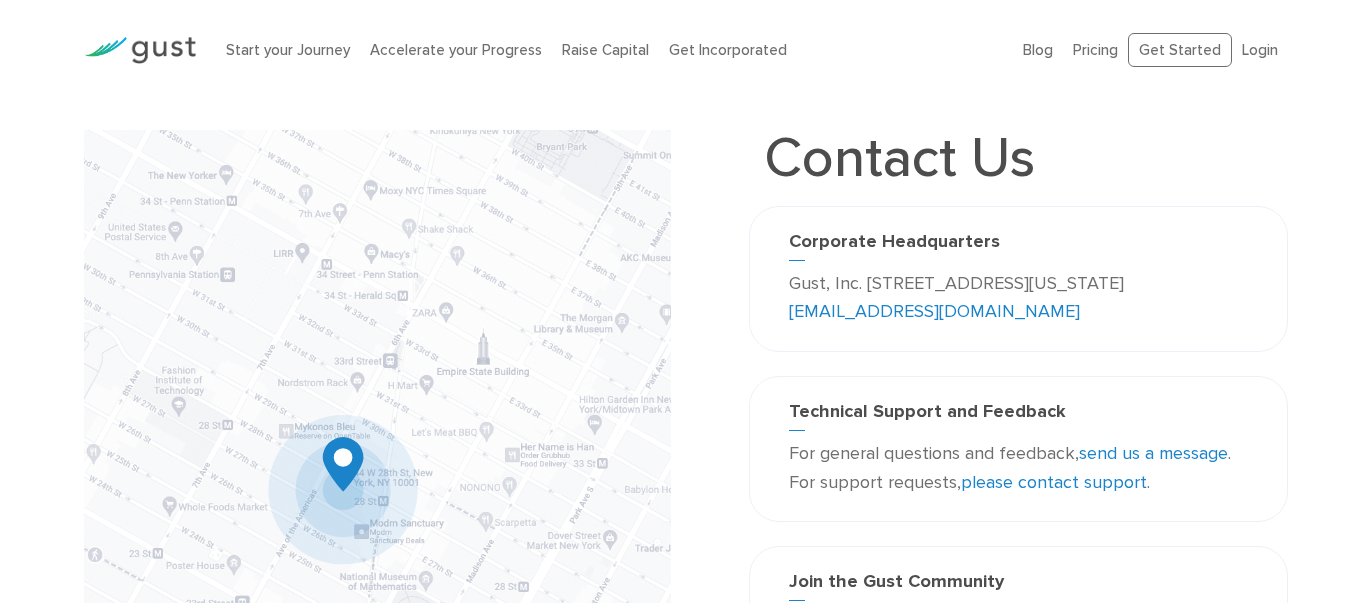 scroll, scrollTop: 0, scrollLeft: 0, axis: both 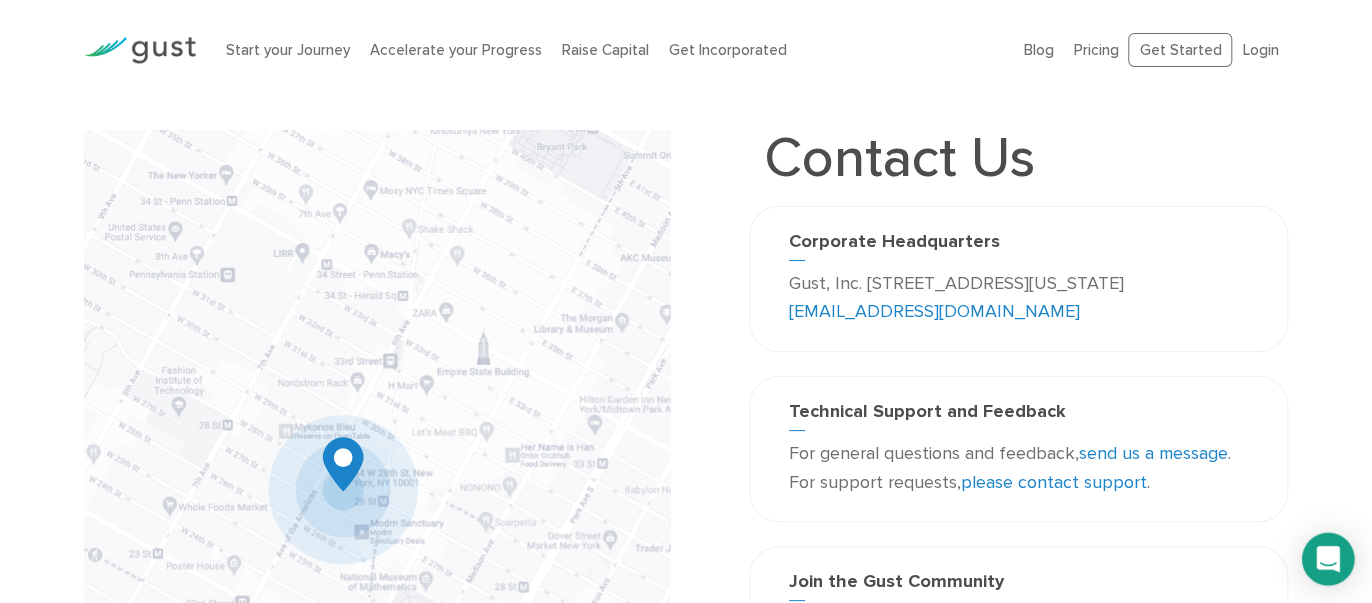 click at bounding box center (1328, 559) 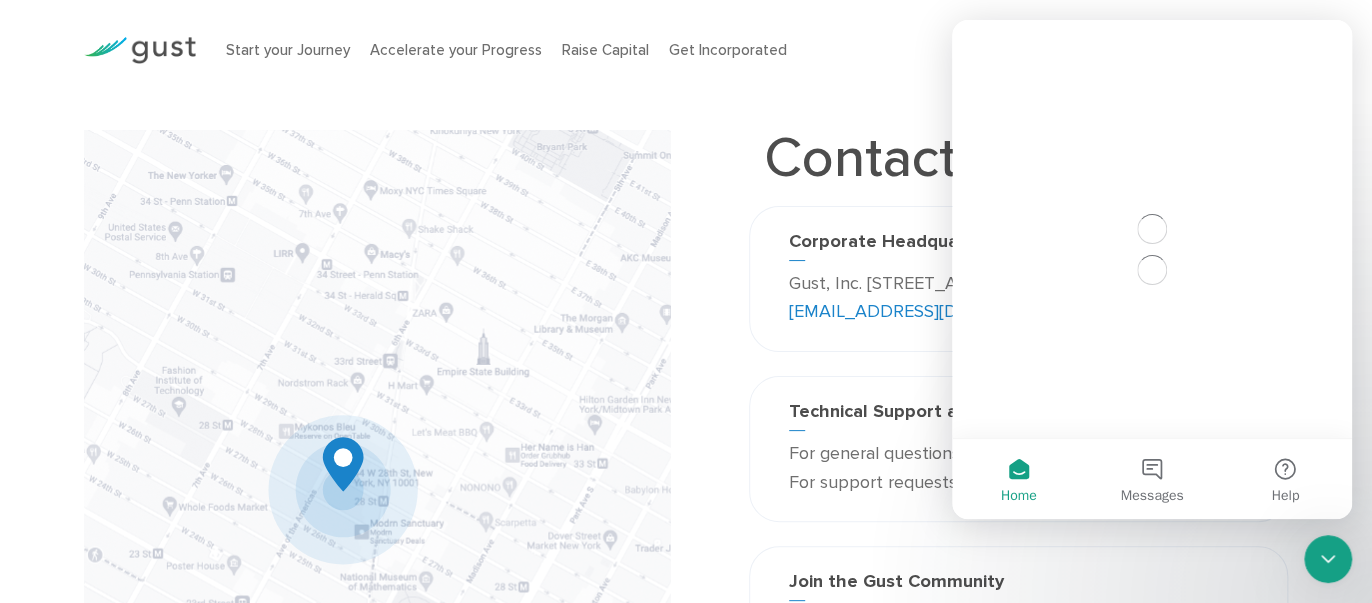 scroll, scrollTop: 0, scrollLeft: 0, axis: both 